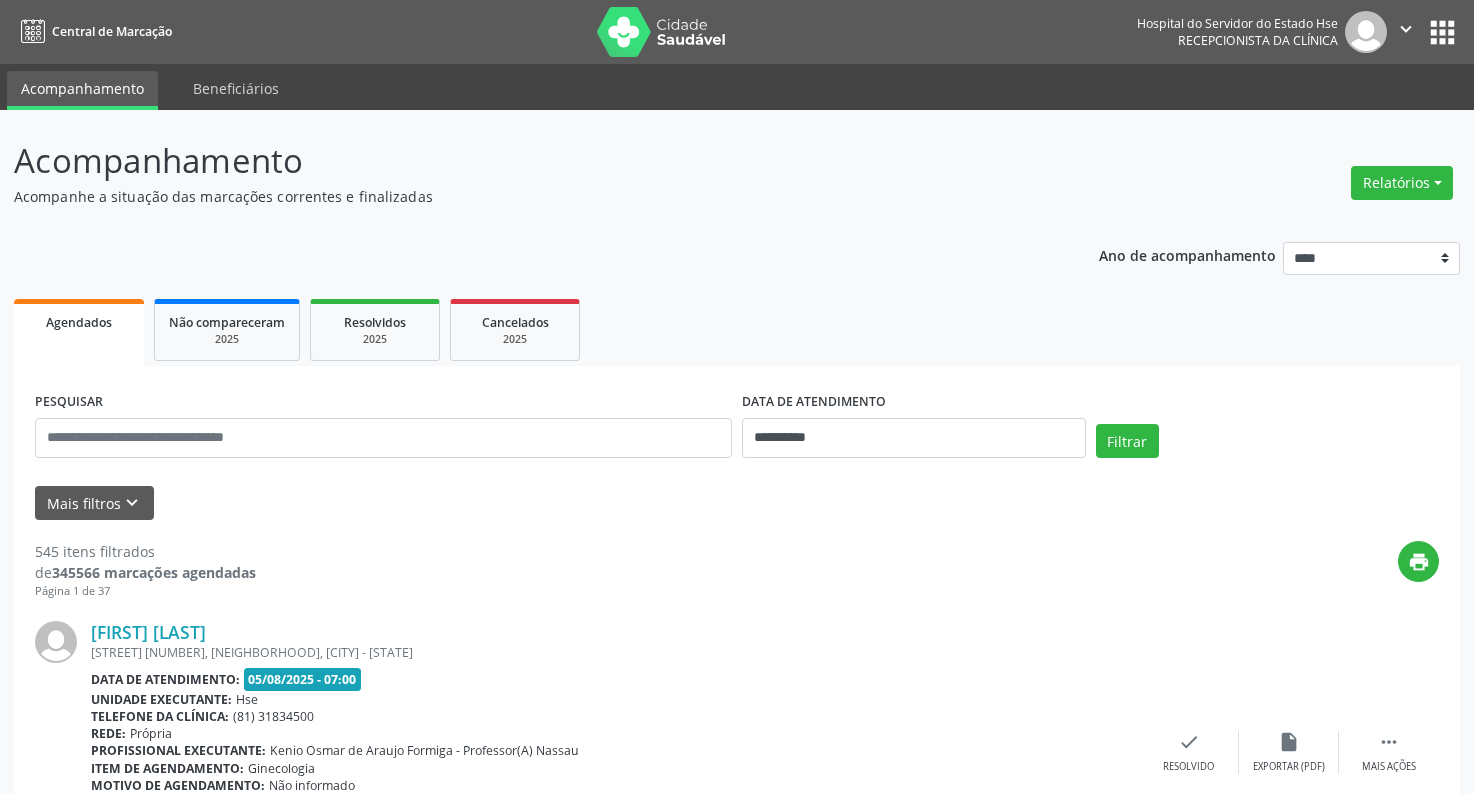 scroll, scrollTop: 0, scrollLeft: 0, axis: both 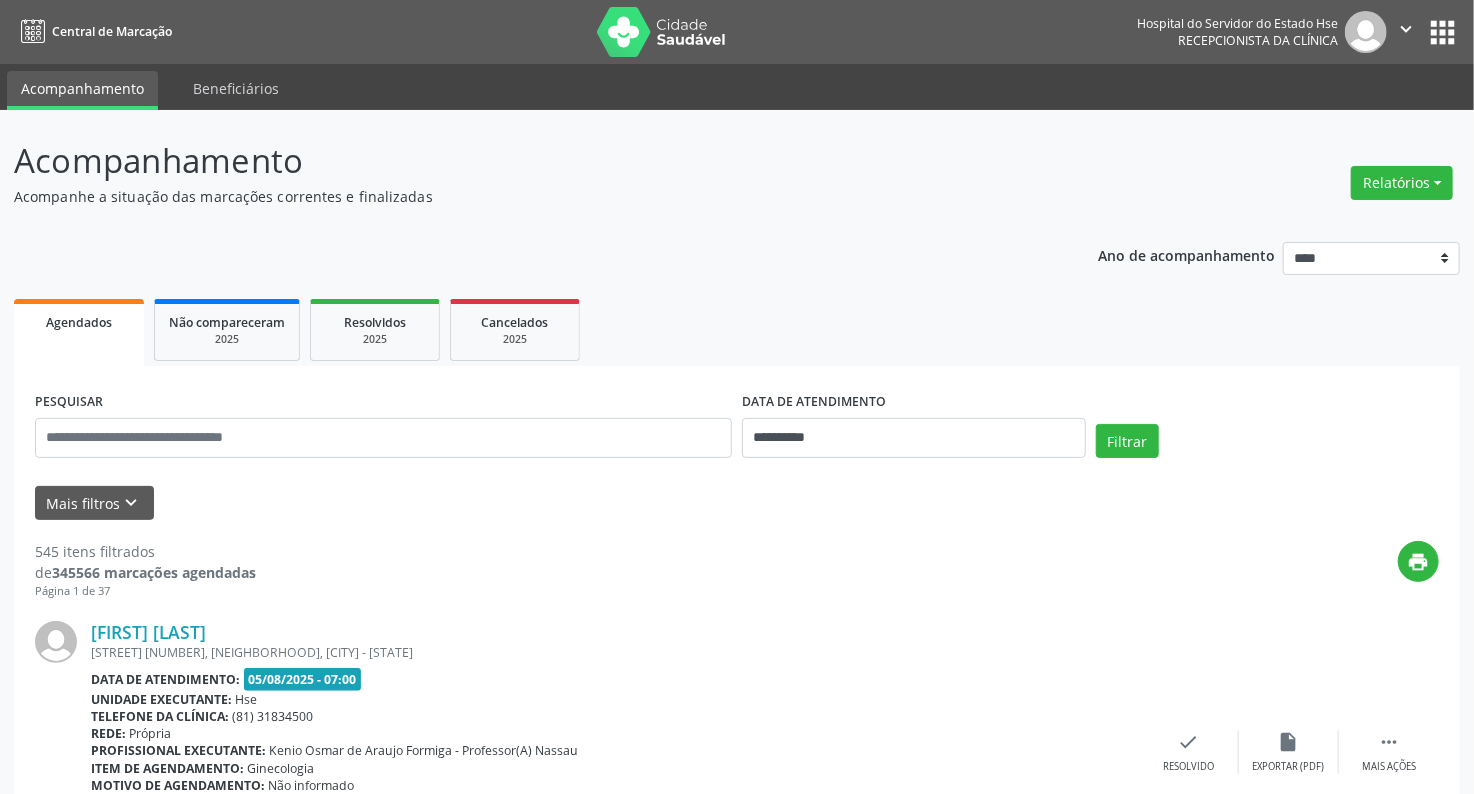 click on "Preparo:
Não informado" at bounding box center (615, 802) 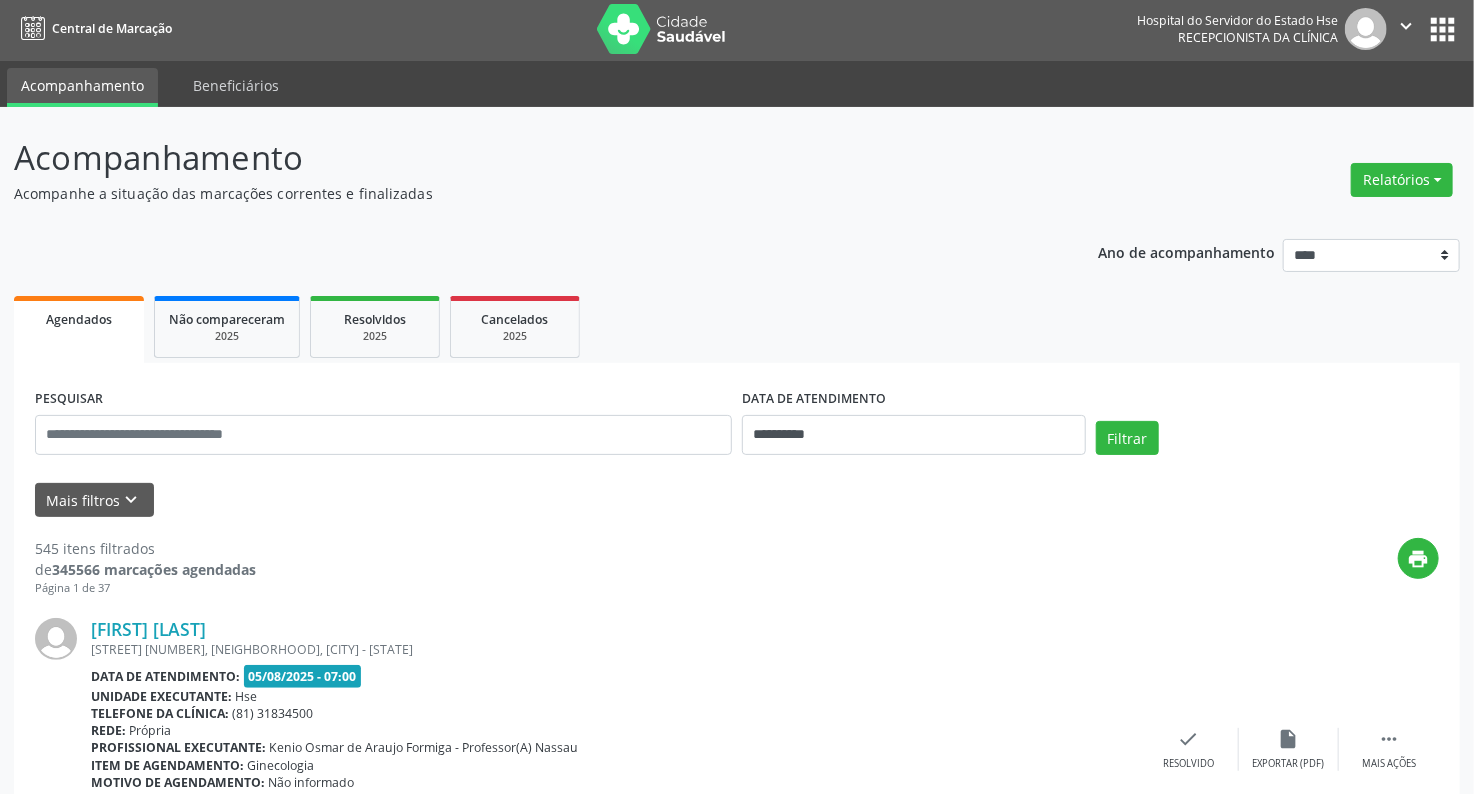 scroll, scrollTop: 0, scrollLeft: 0, axis: both 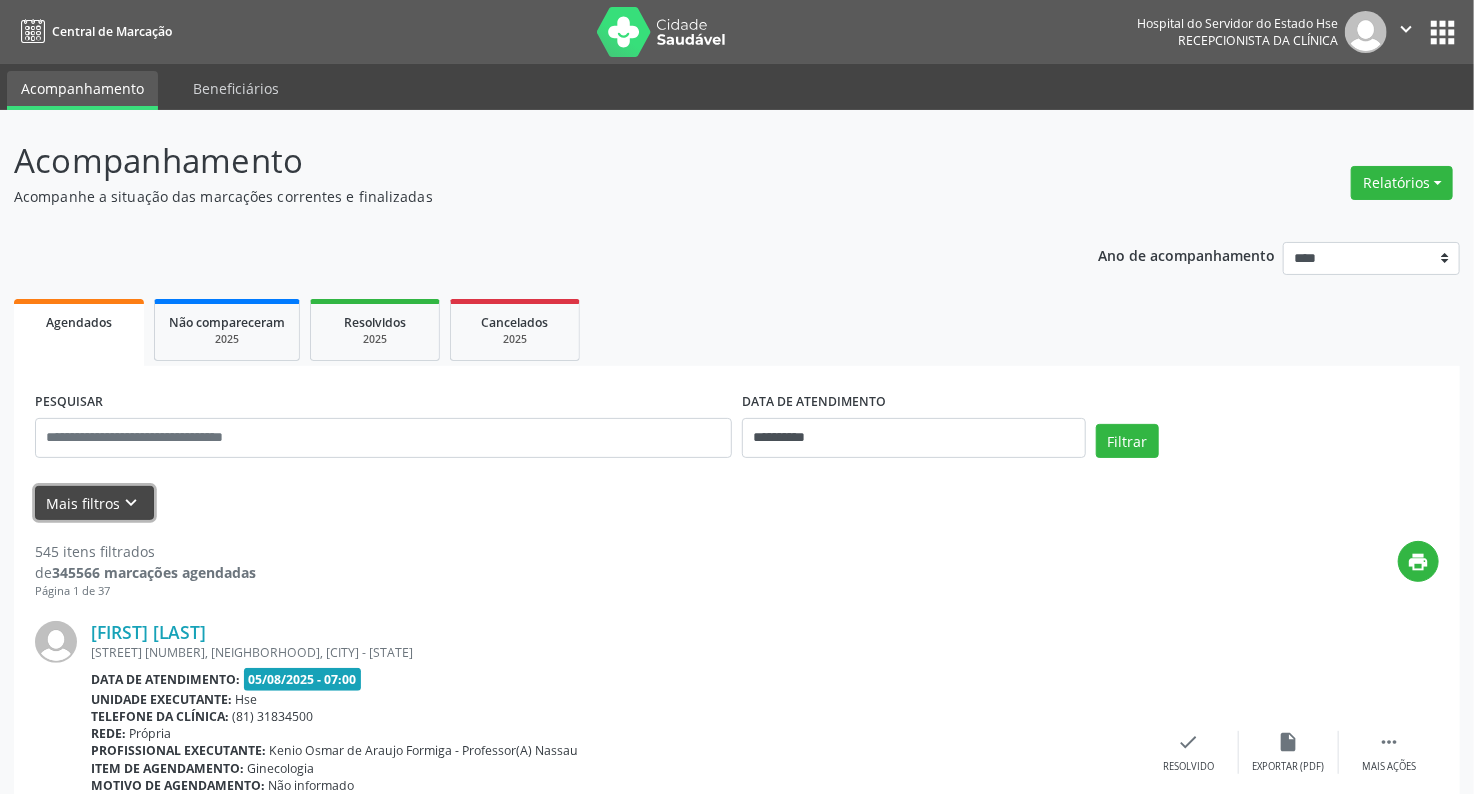 click on "Mais filtros
keyboard_arrow_down" at bounding box center [94, 503] 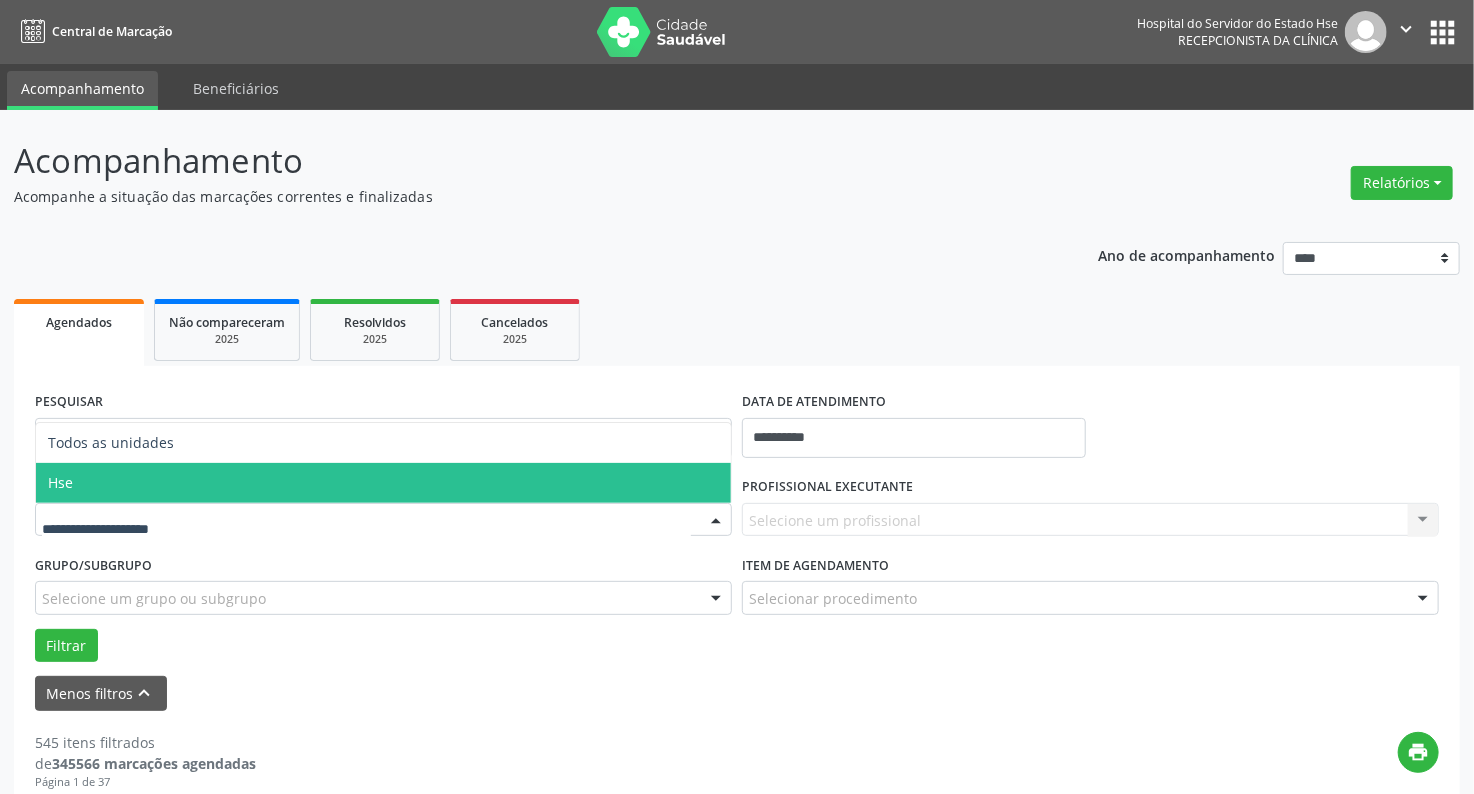 click on "Hse" at bounding box center [383, 483] 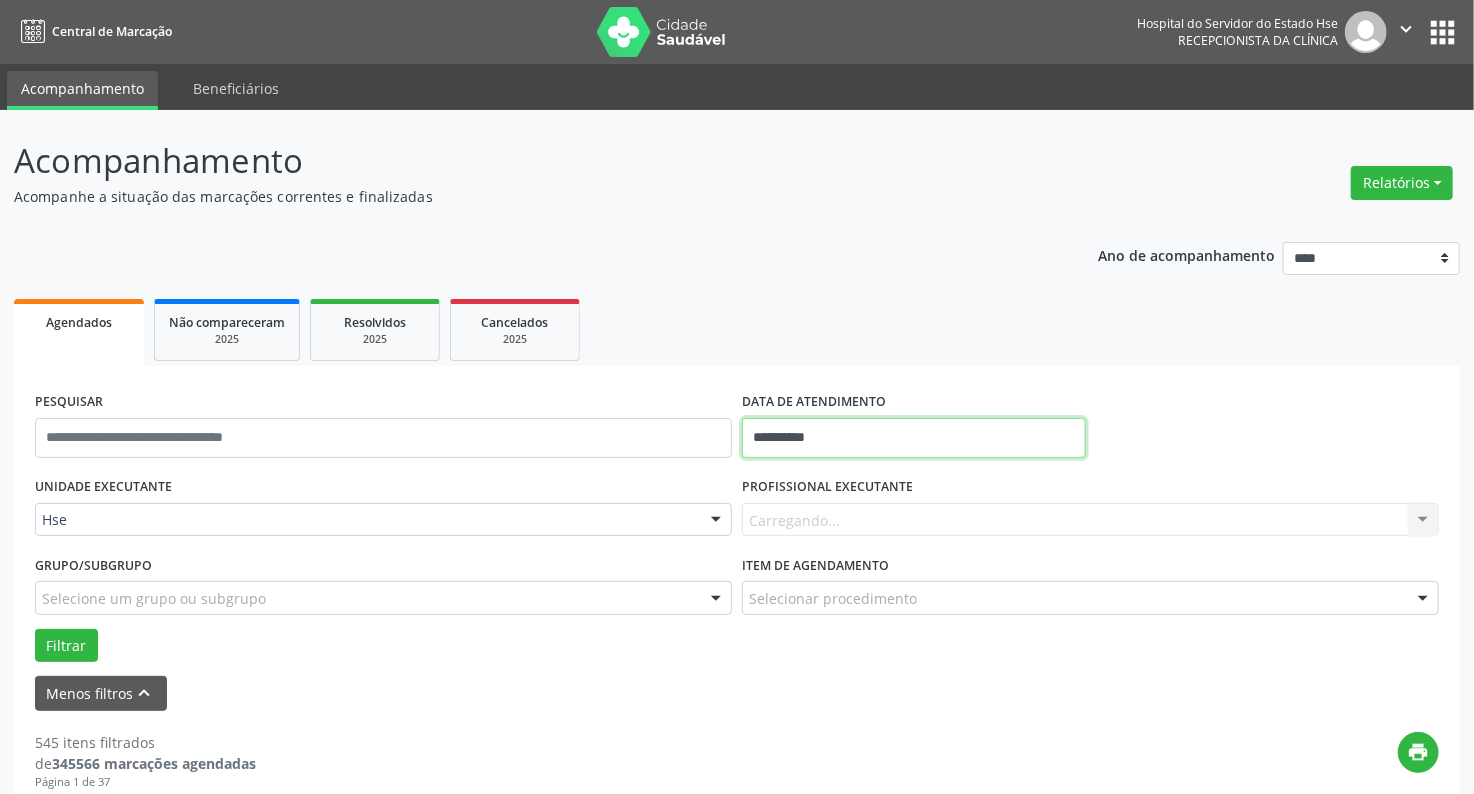 click on "**********" at bounding box center [914, 438] 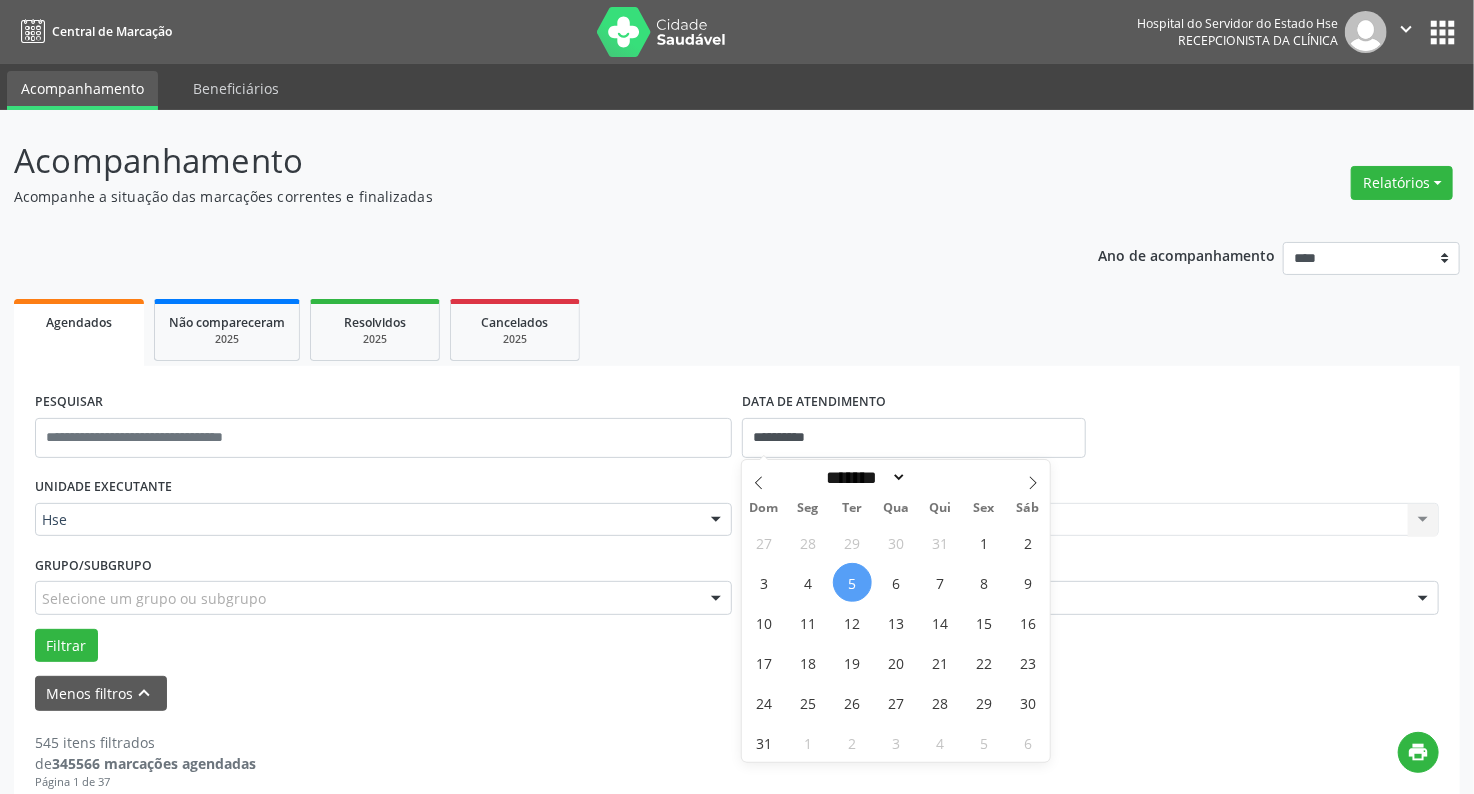 click on "5" at bounding box center (852, 582) 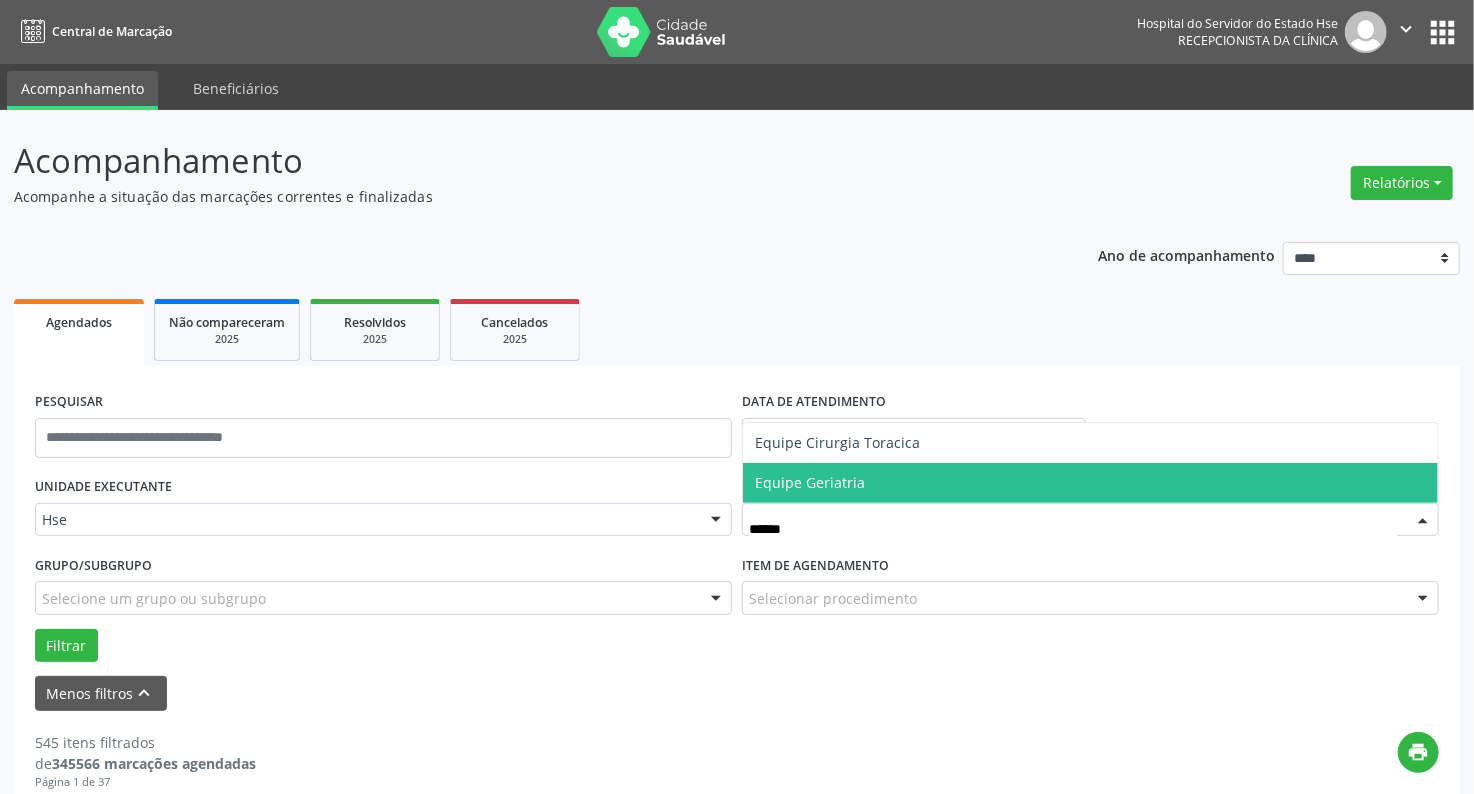 click on "Equipe Geriatria" at bounding box center (1090, 483) 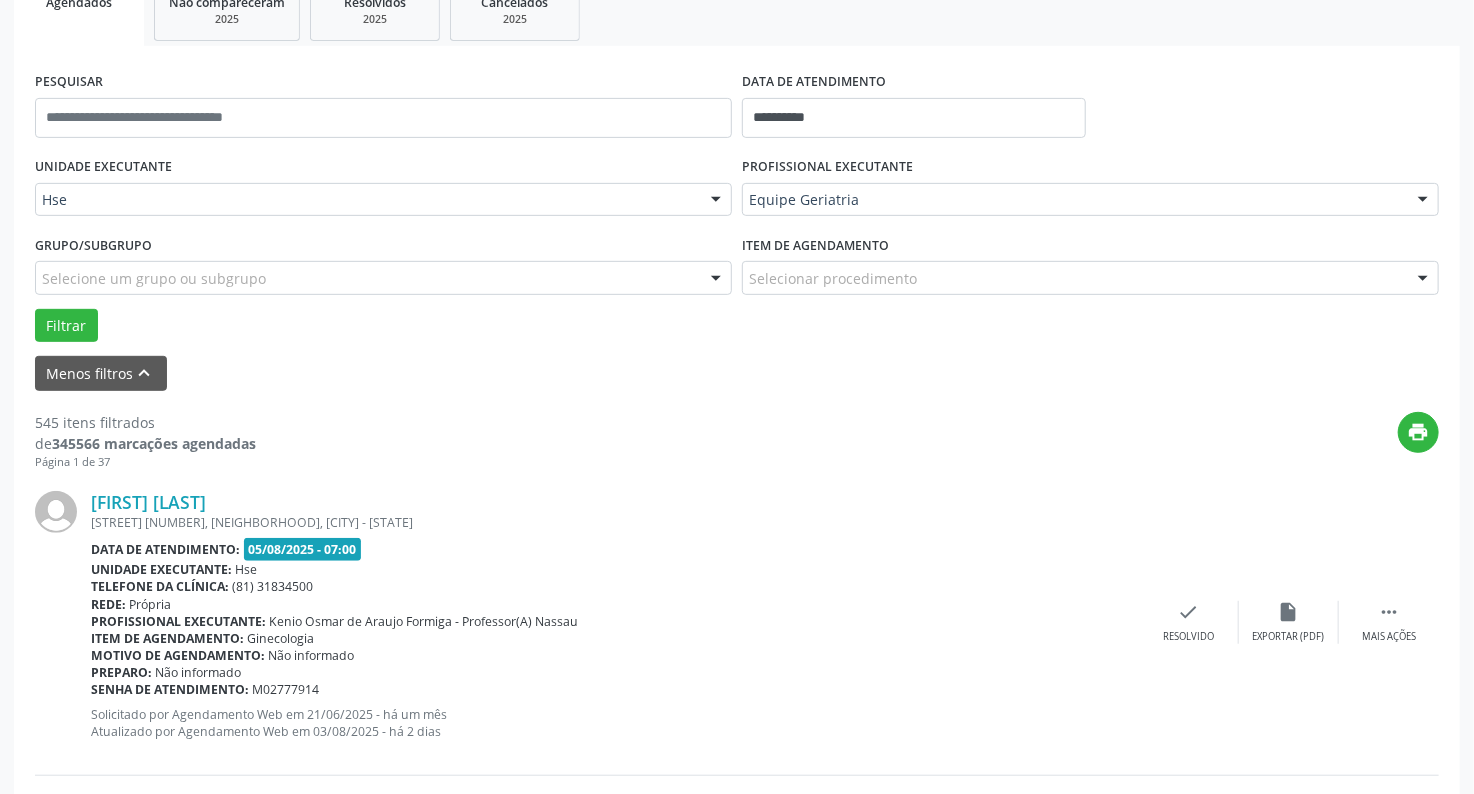 scroll, scrollTop: 400, scrollLeft: 0, axis: vertical 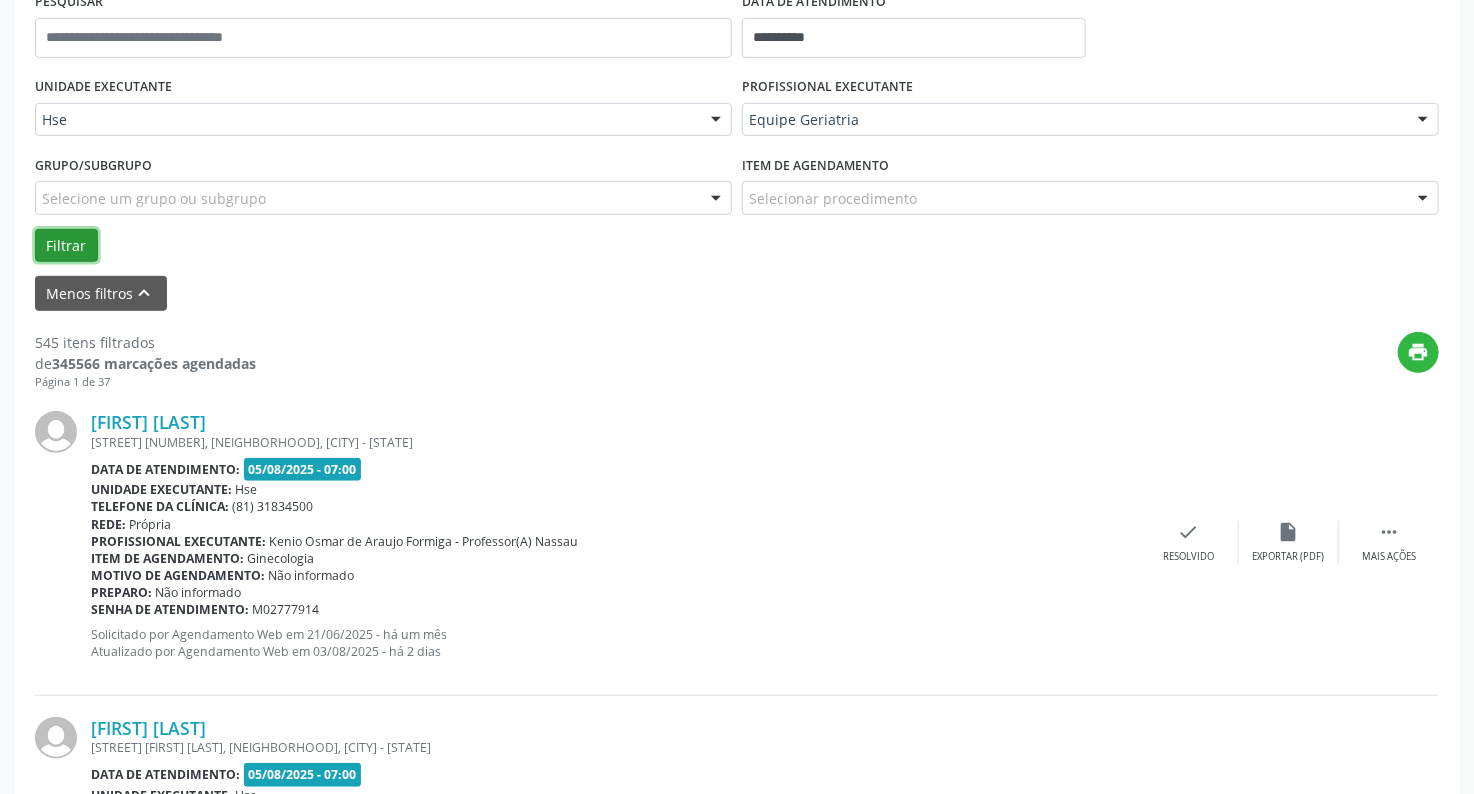 click on "Filtrar" at bounding box center [66, 246] 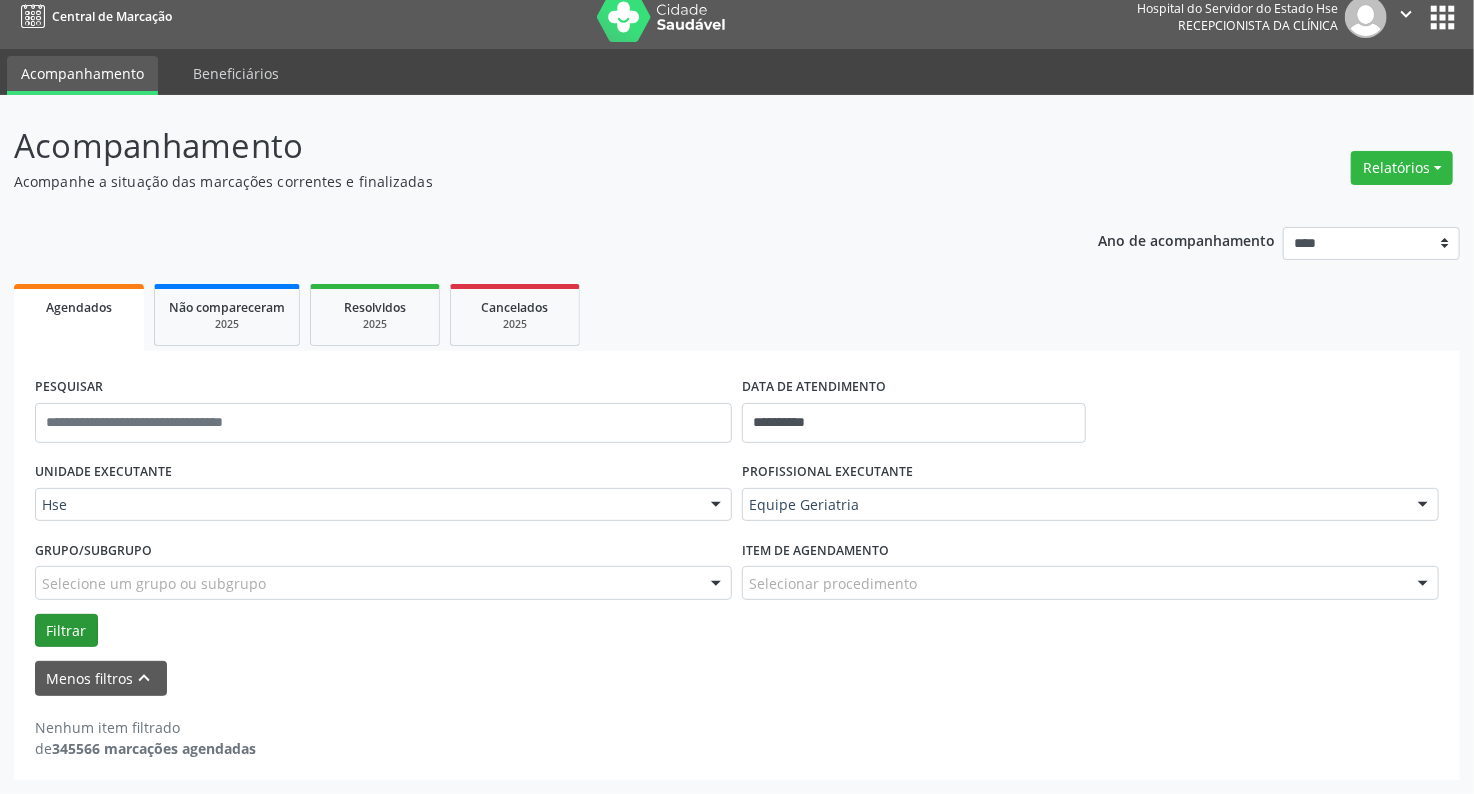 scroll, scrollTop: 13, scrollLeft: 0, axis: vertical 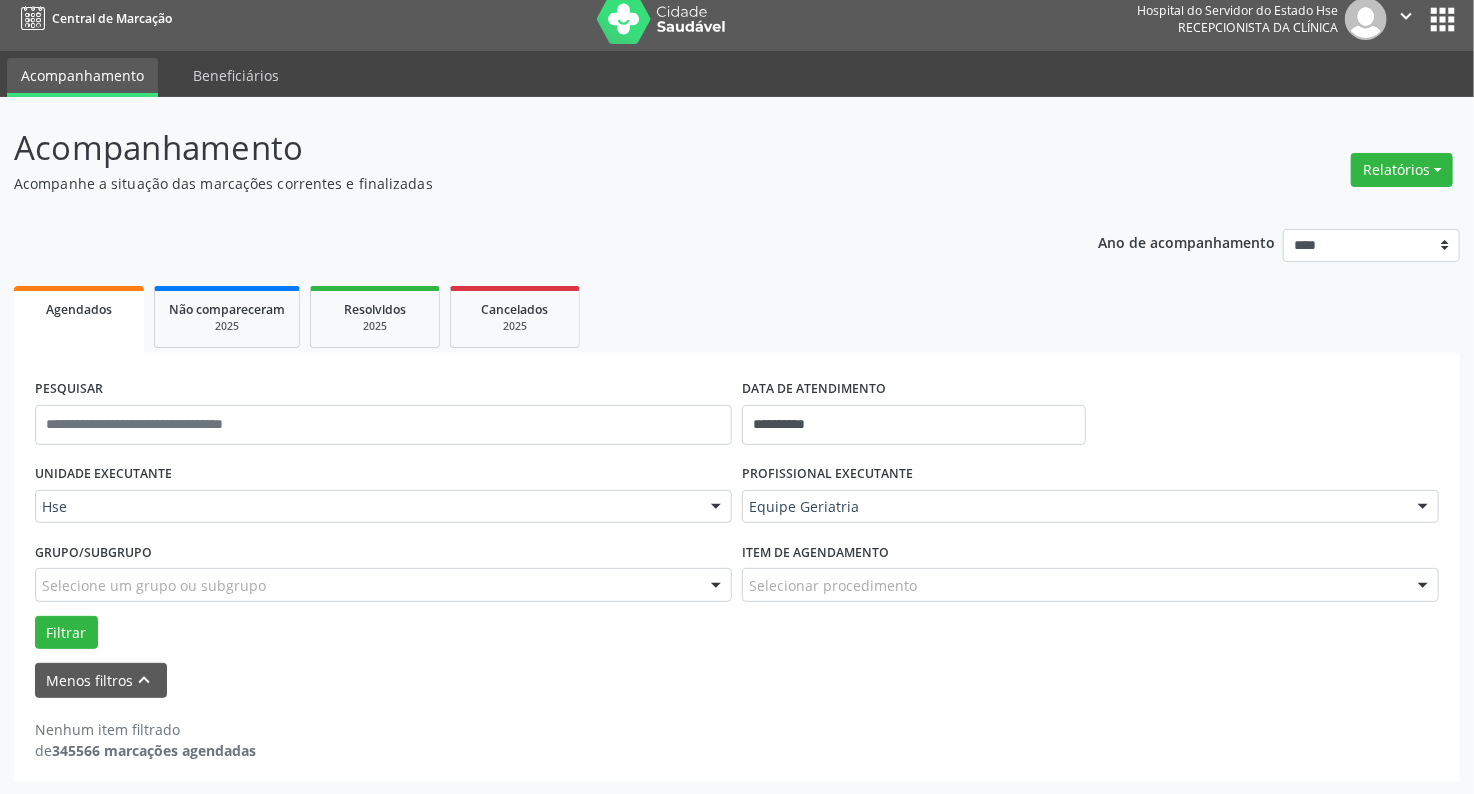click on "Nenhum item filtrado
de
345566 marcações agendadas" at bounding box center [737, 729] 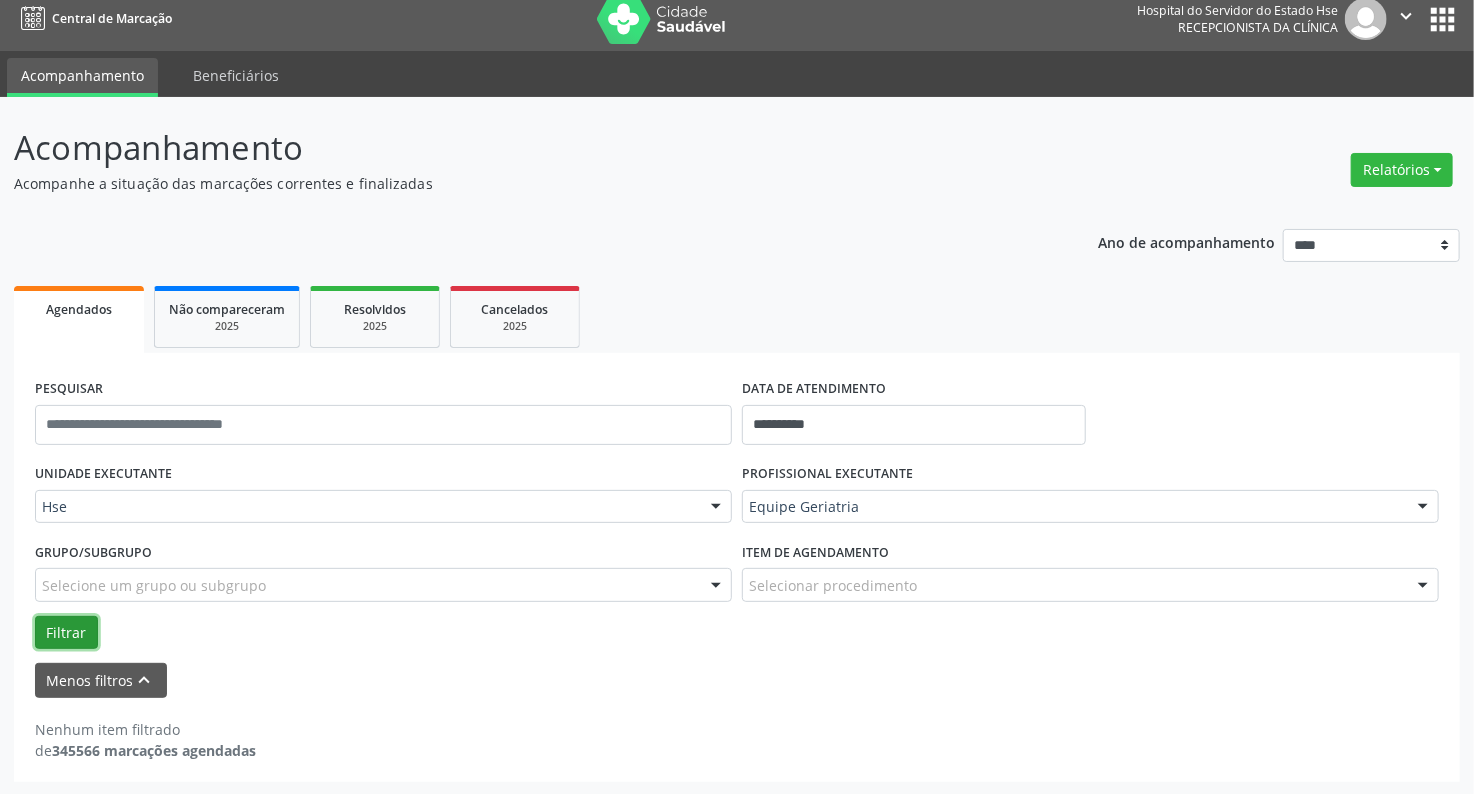 click on "Filtrar" at bounding box center (66, 633) 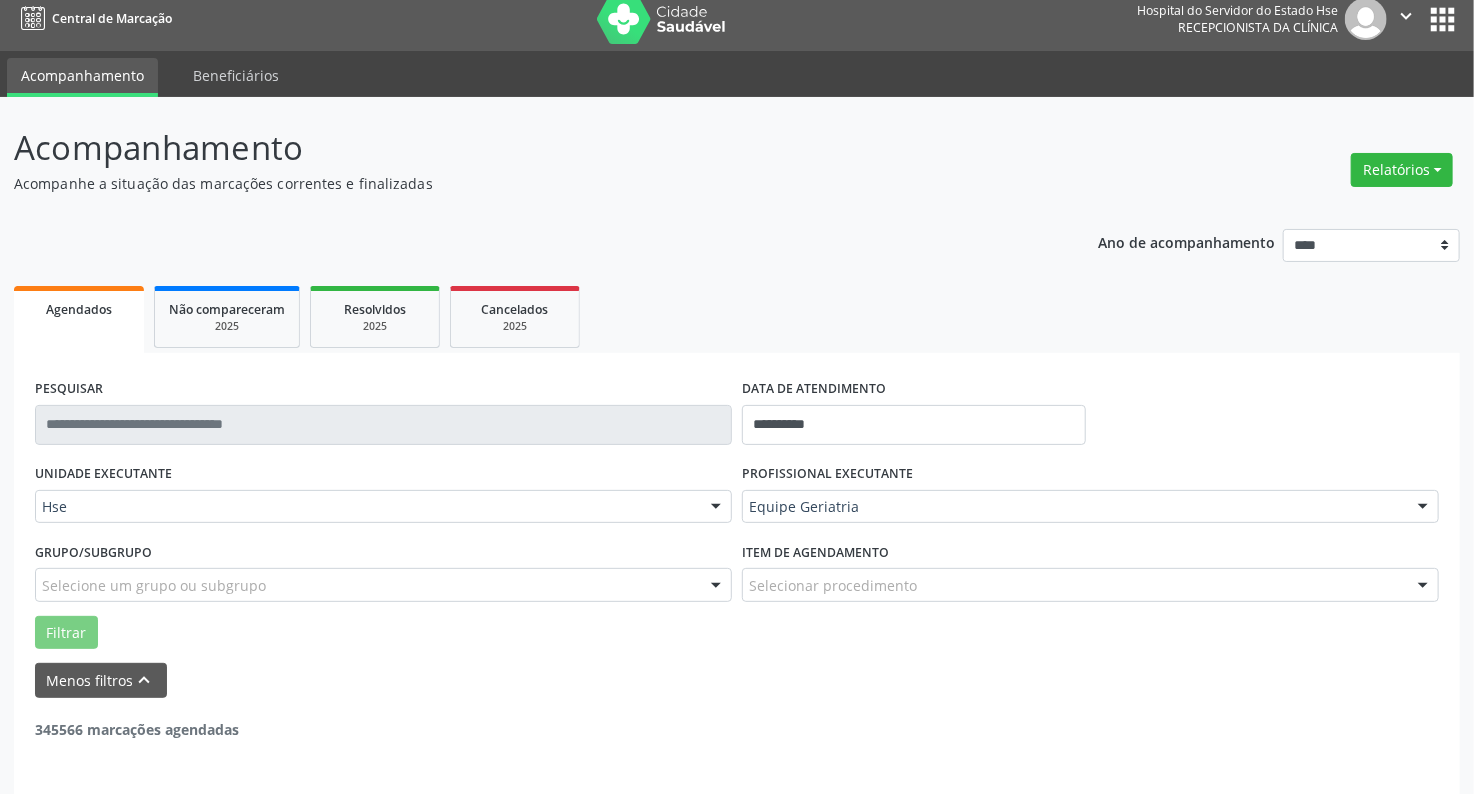 click on "Todos os profissionais   [FIRST] [LAST]   [FIRST] [LAST] - Professor(A) [CITY]   [FIRST] [LAST] - Cirurgião Geral e Cirurgião Oncológico   [FIRST] [LAST]   [FIRST] [LAST] - Professor(A) [CITY]" at bounding box center [737, 484] 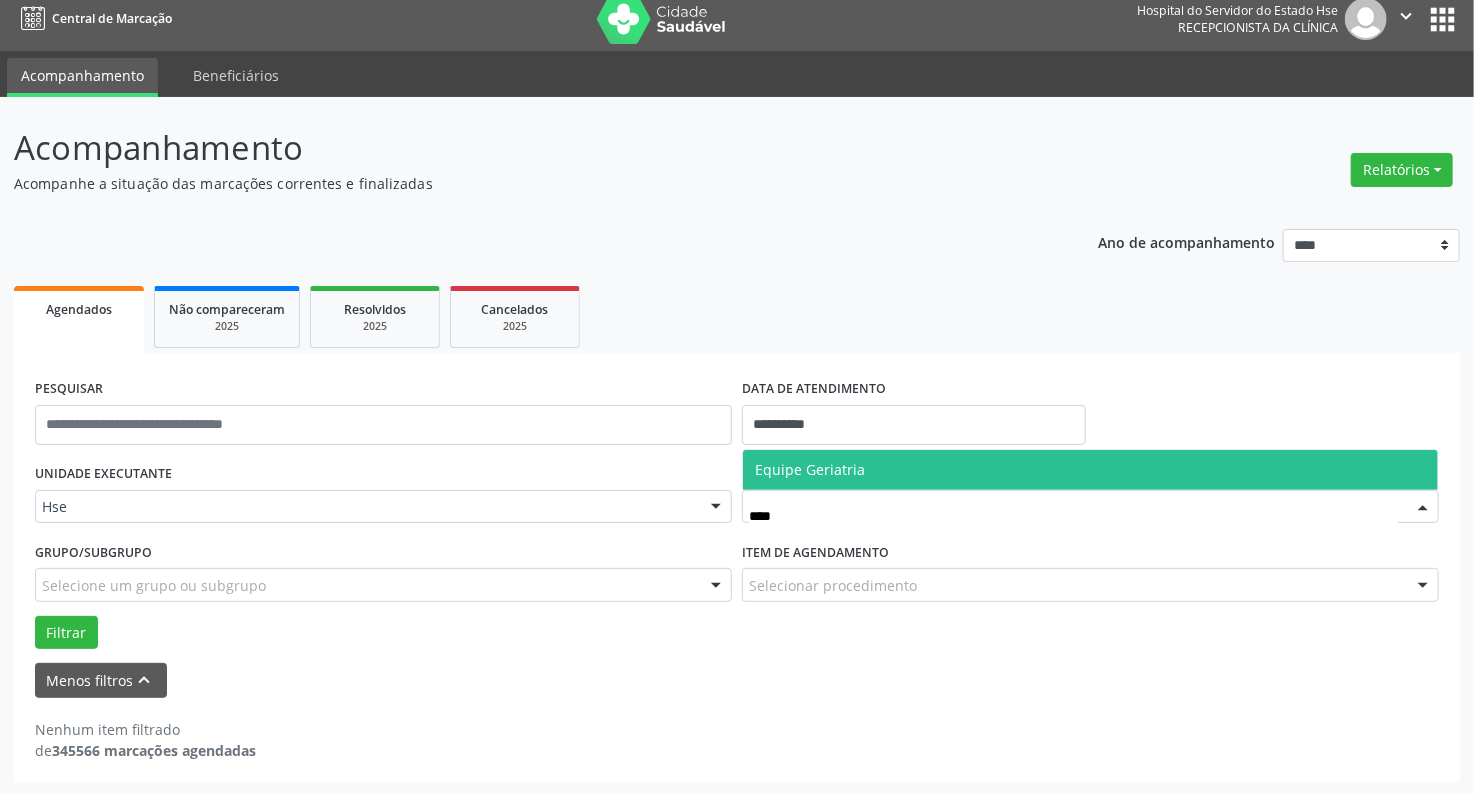 type on "****" 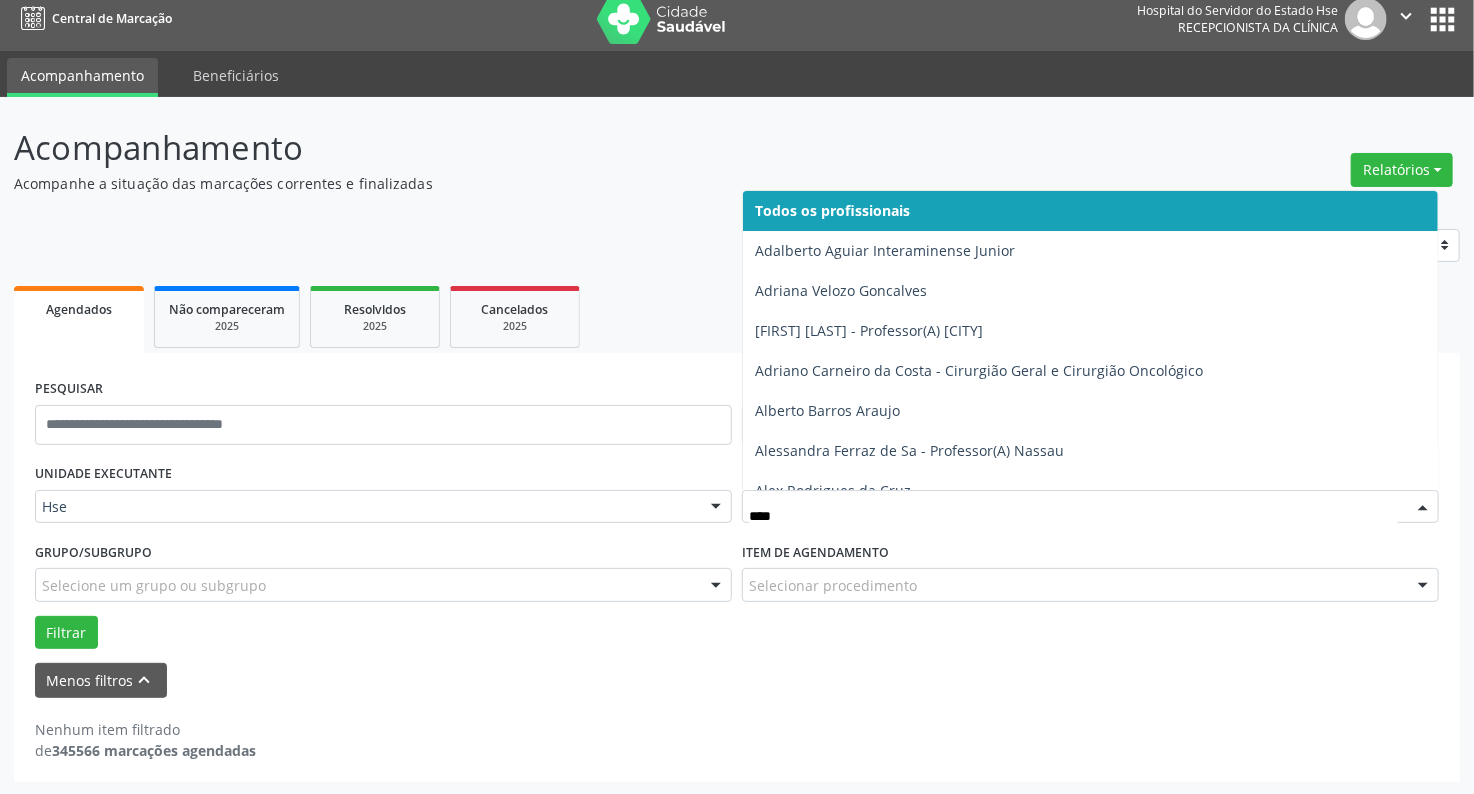 type 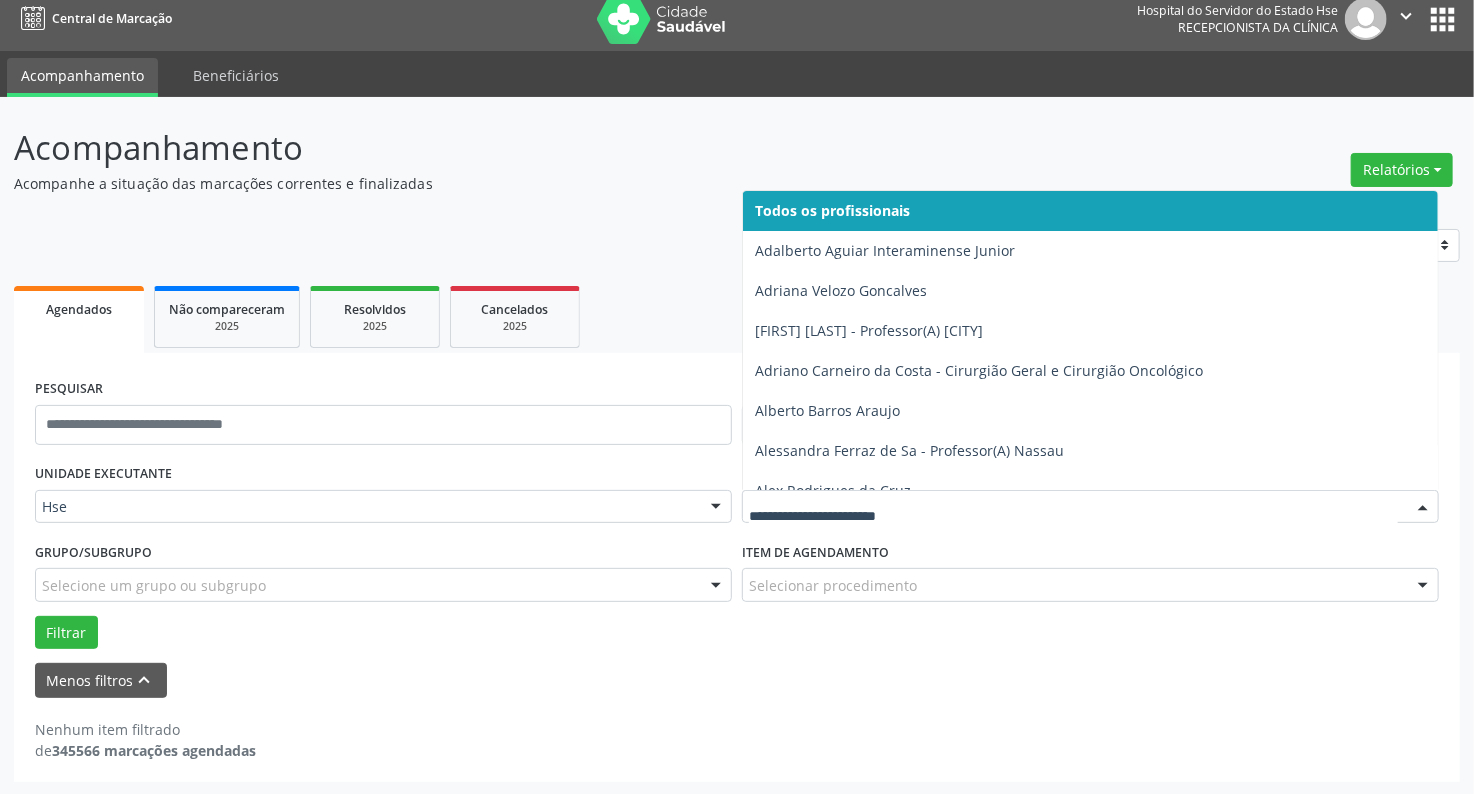 click at bounding box center [1090, 507] 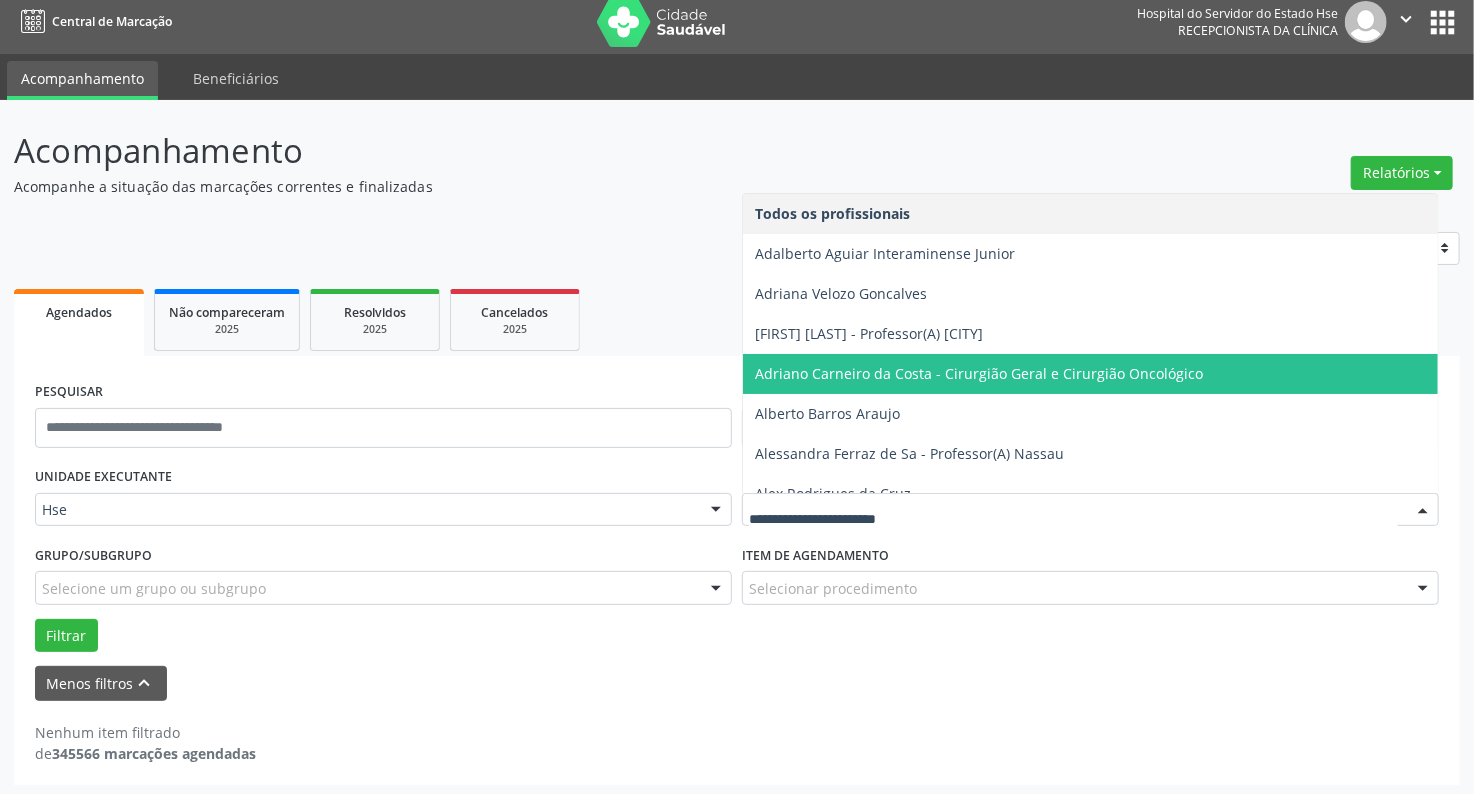 scroll, scrollTop: 13, scrollLeft: 0, axis: vertical 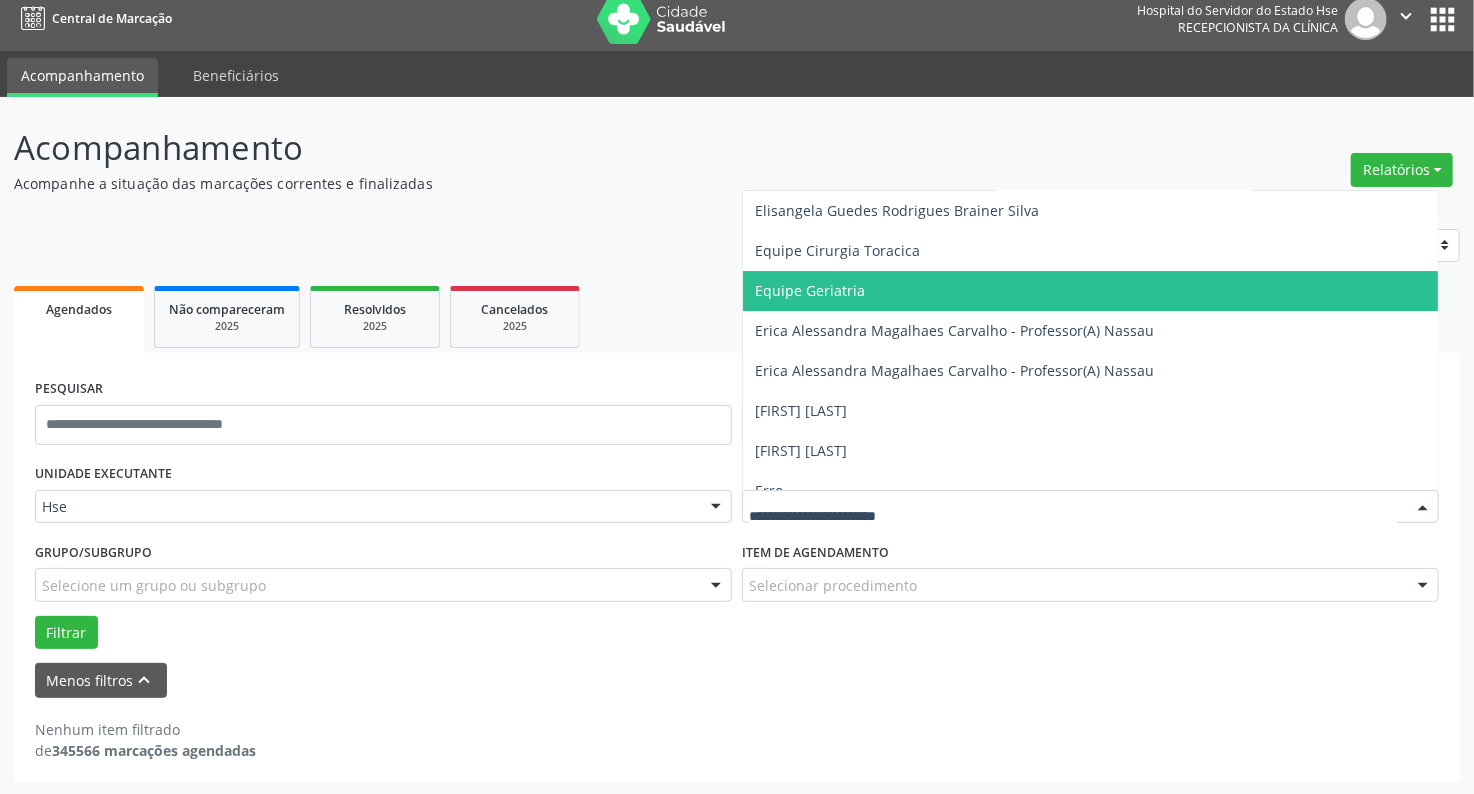 click on "Equipe Geriatria" at bounding box center (810, 290) 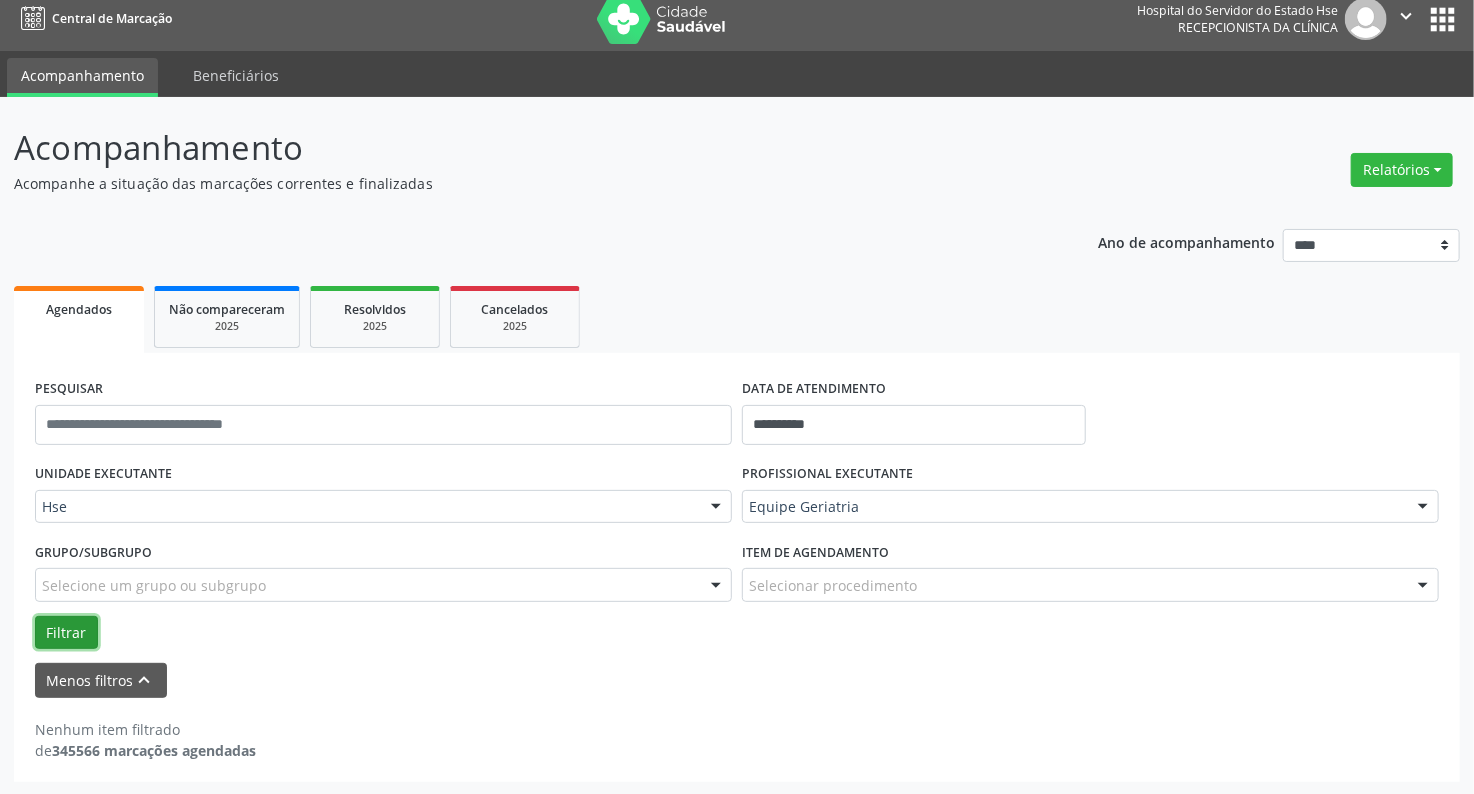 click on "Filtrar" at bounding box center (66, 633) 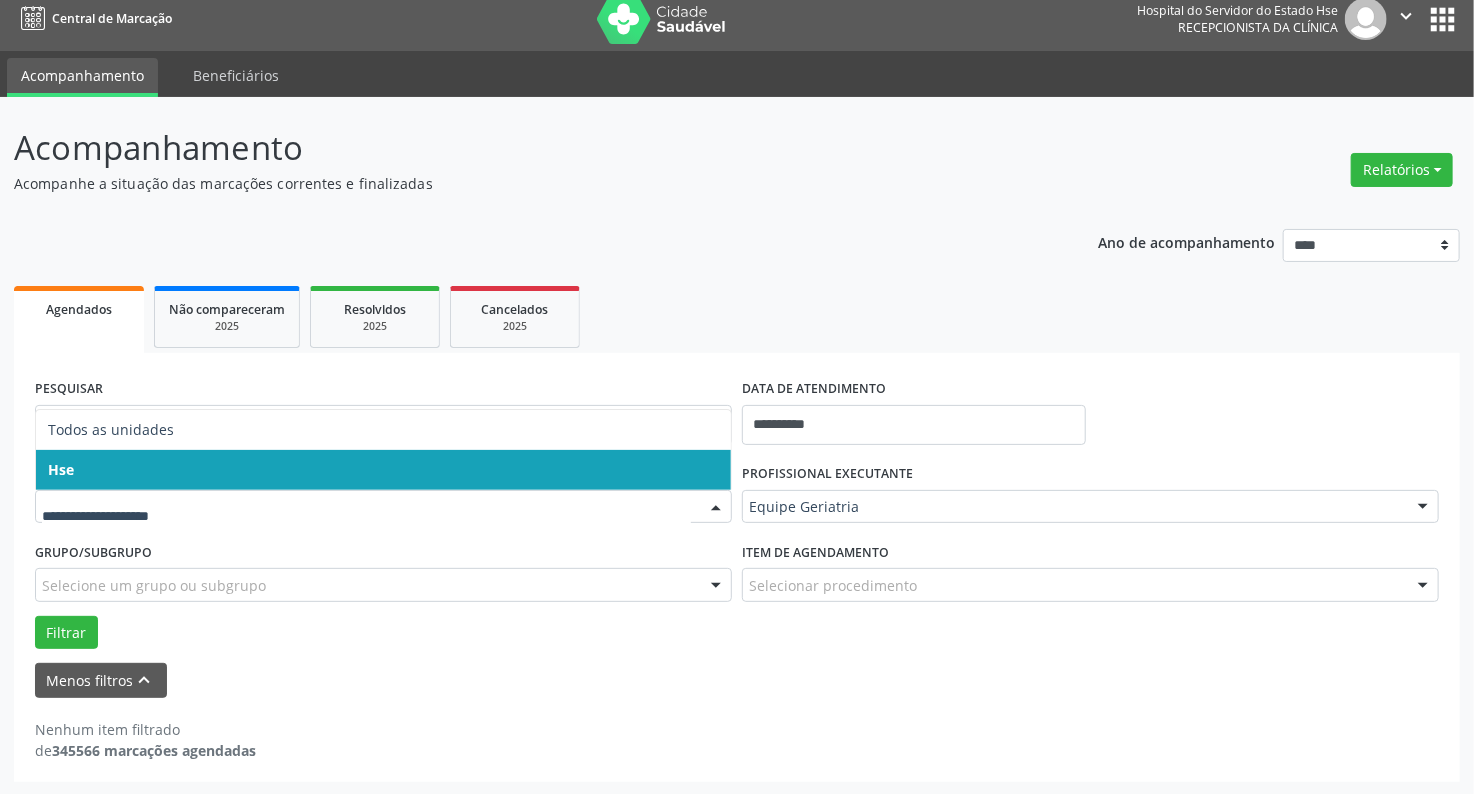 click on "Hse" at bounding box center [383, 470] 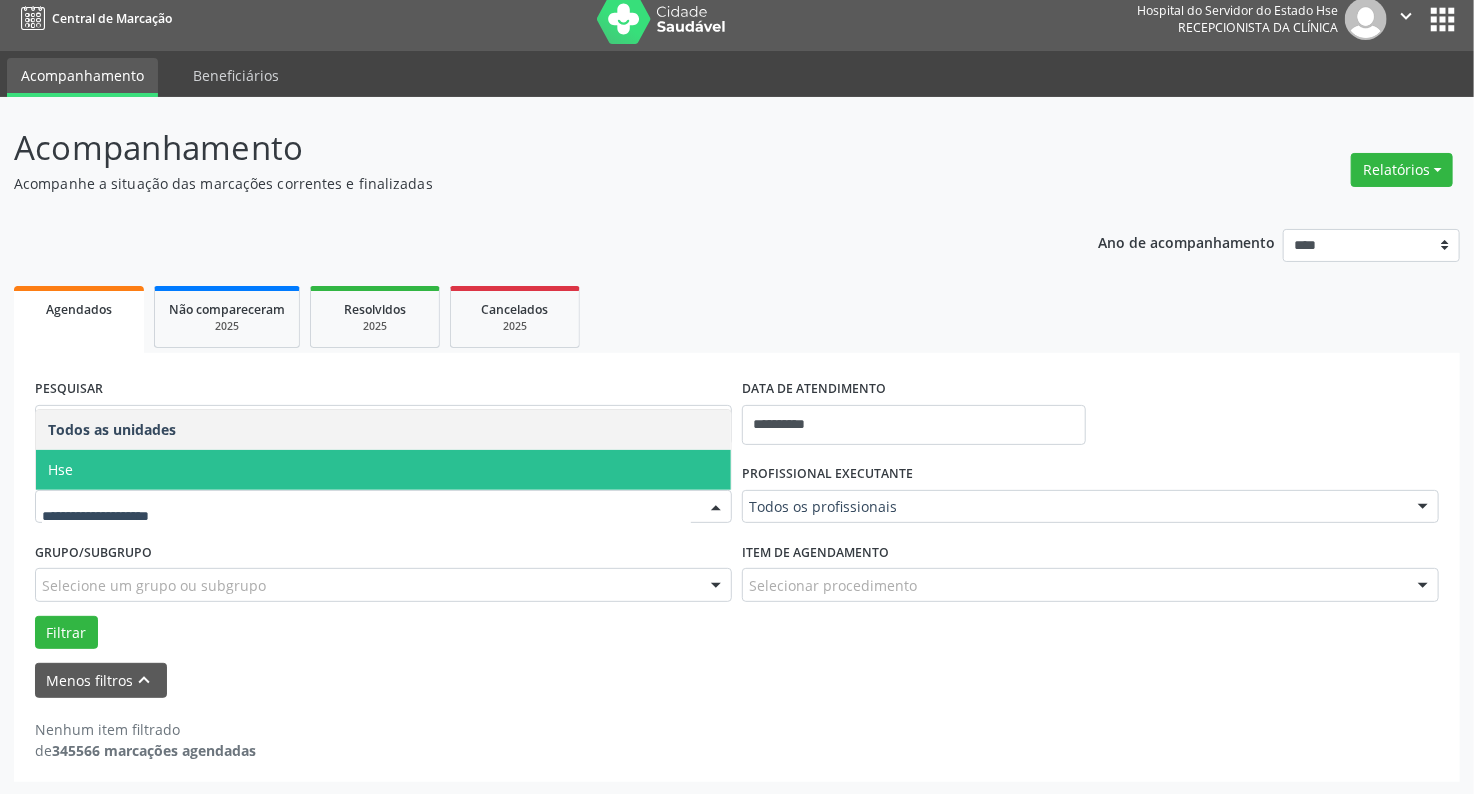 click on "Hse" at bounding box center [383, 470] 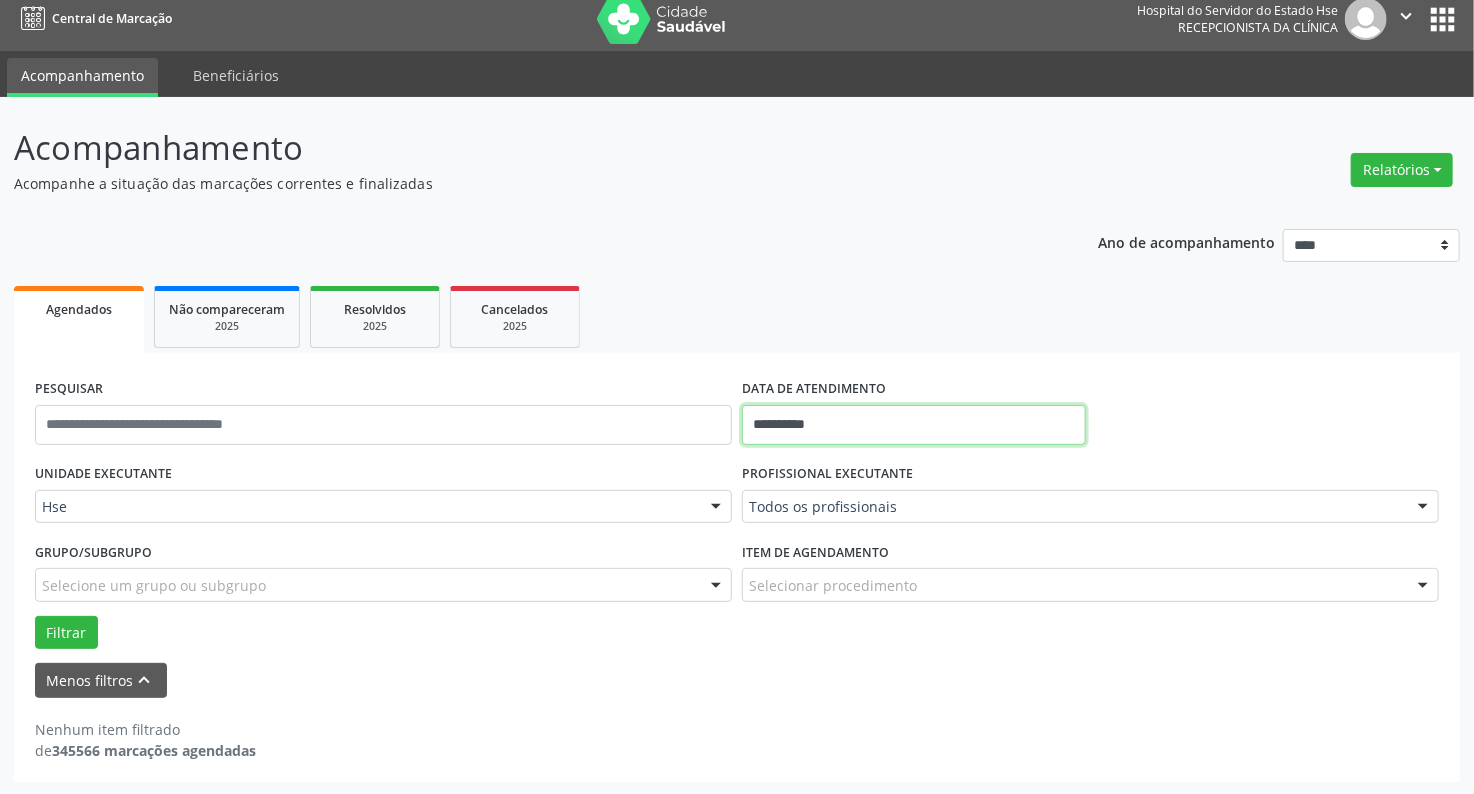 click on "**********" at bounding box center (914, 425) 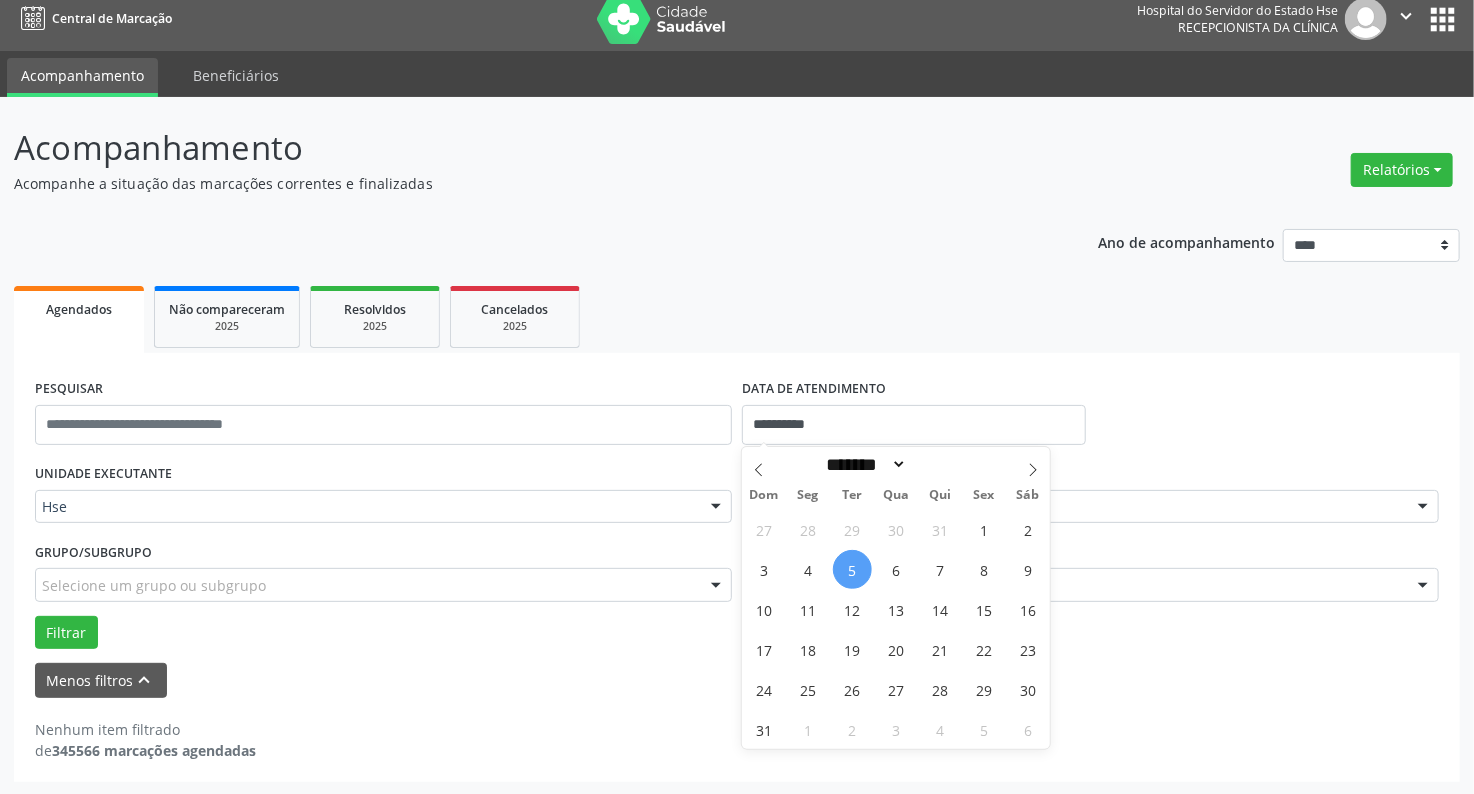 click on "5" at bounding box center [852, 569] 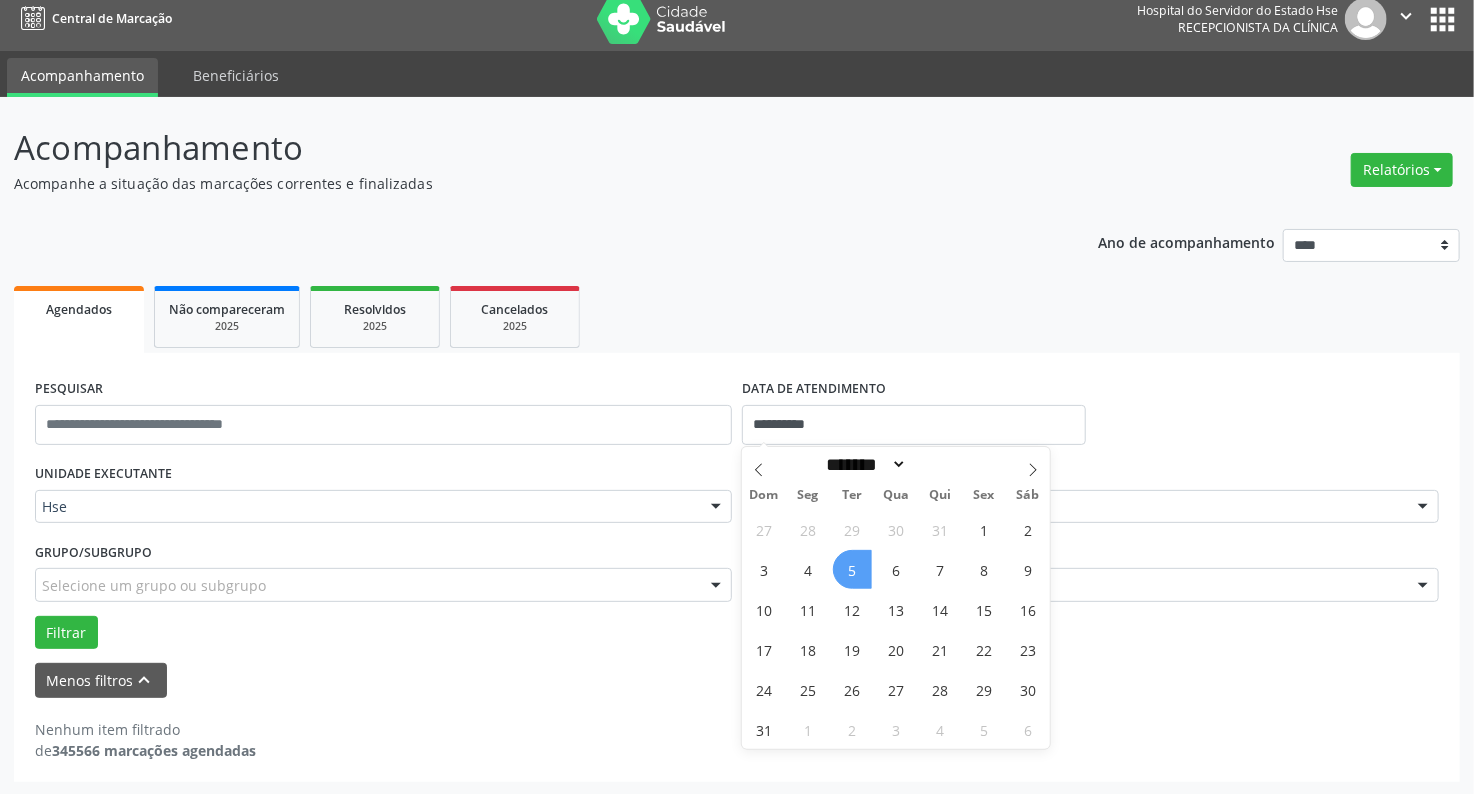 click on "5" at bounding box center [852, 569] 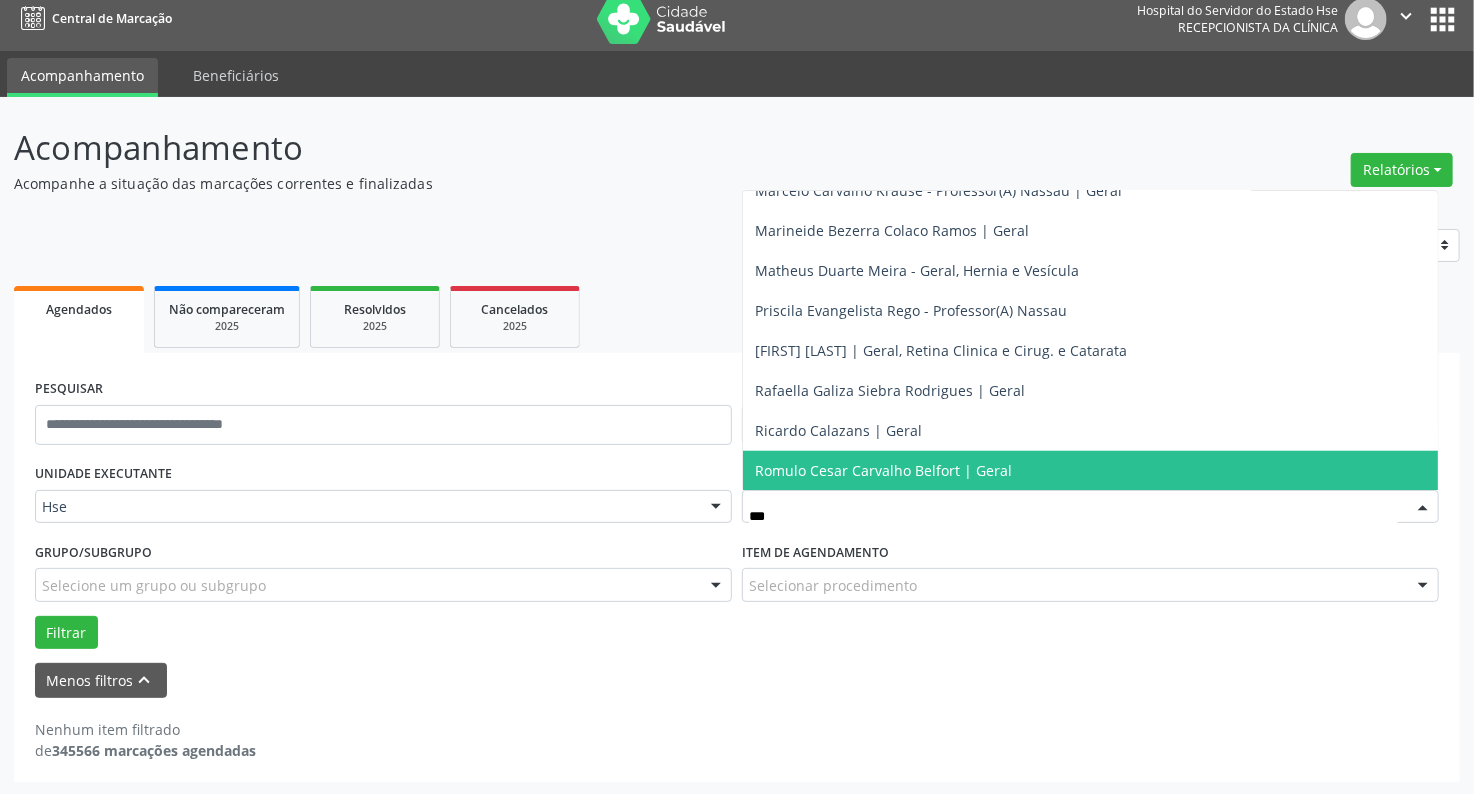 scroll, scrollTop: 340, scrollLeft: 0, axis: vertical 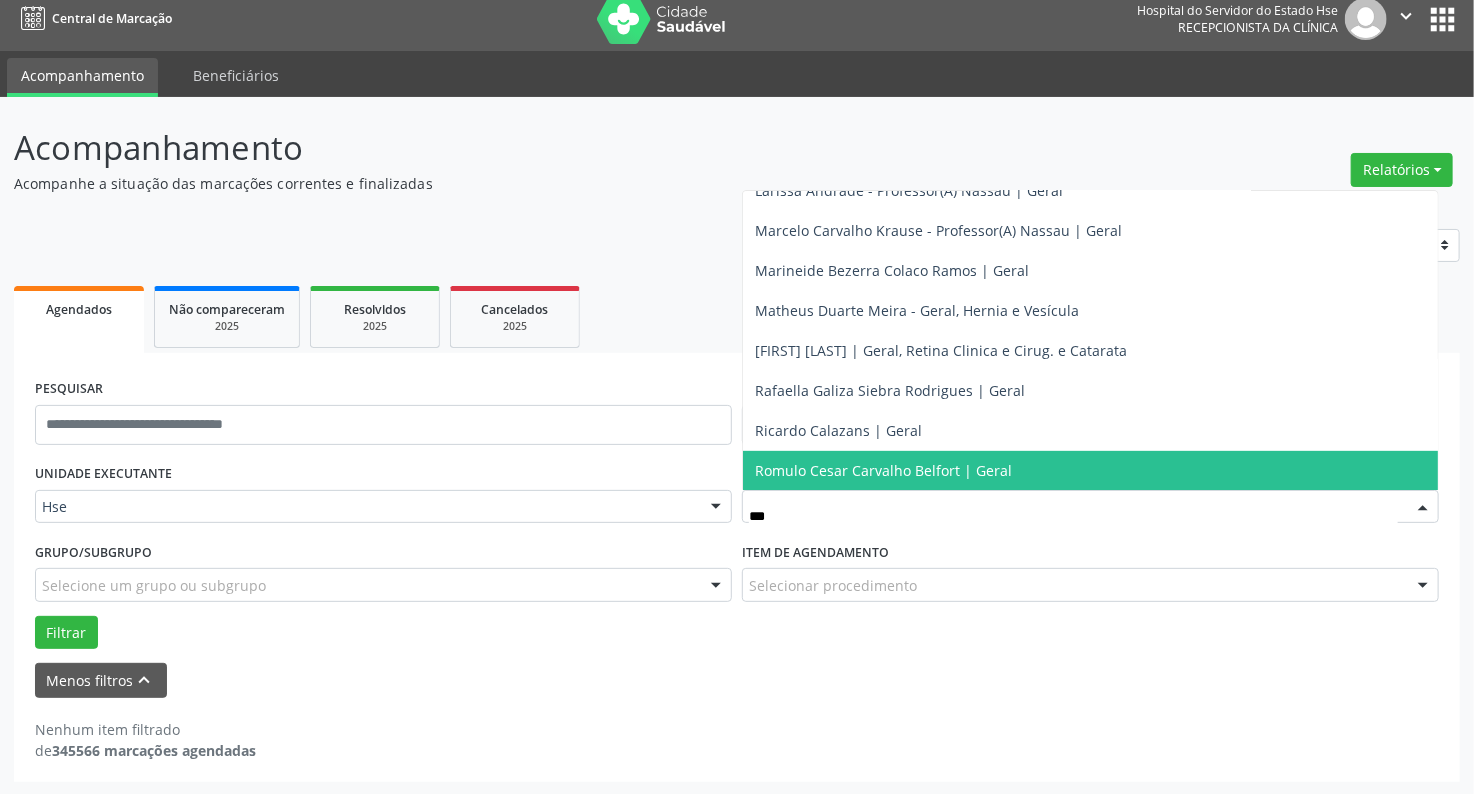 type on "****" 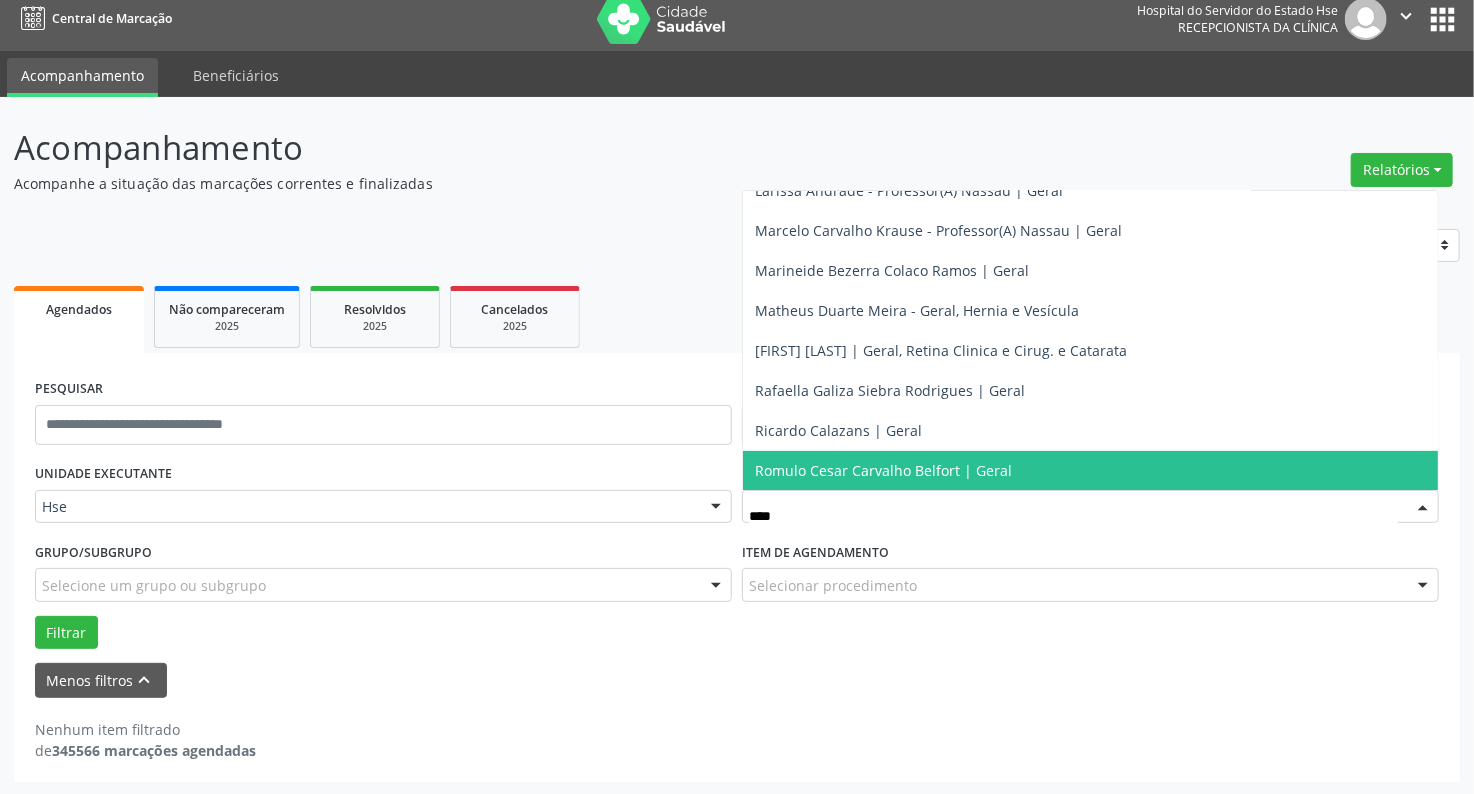 scroll, scrollTop: 0, scrollLeft: 0, axis: both 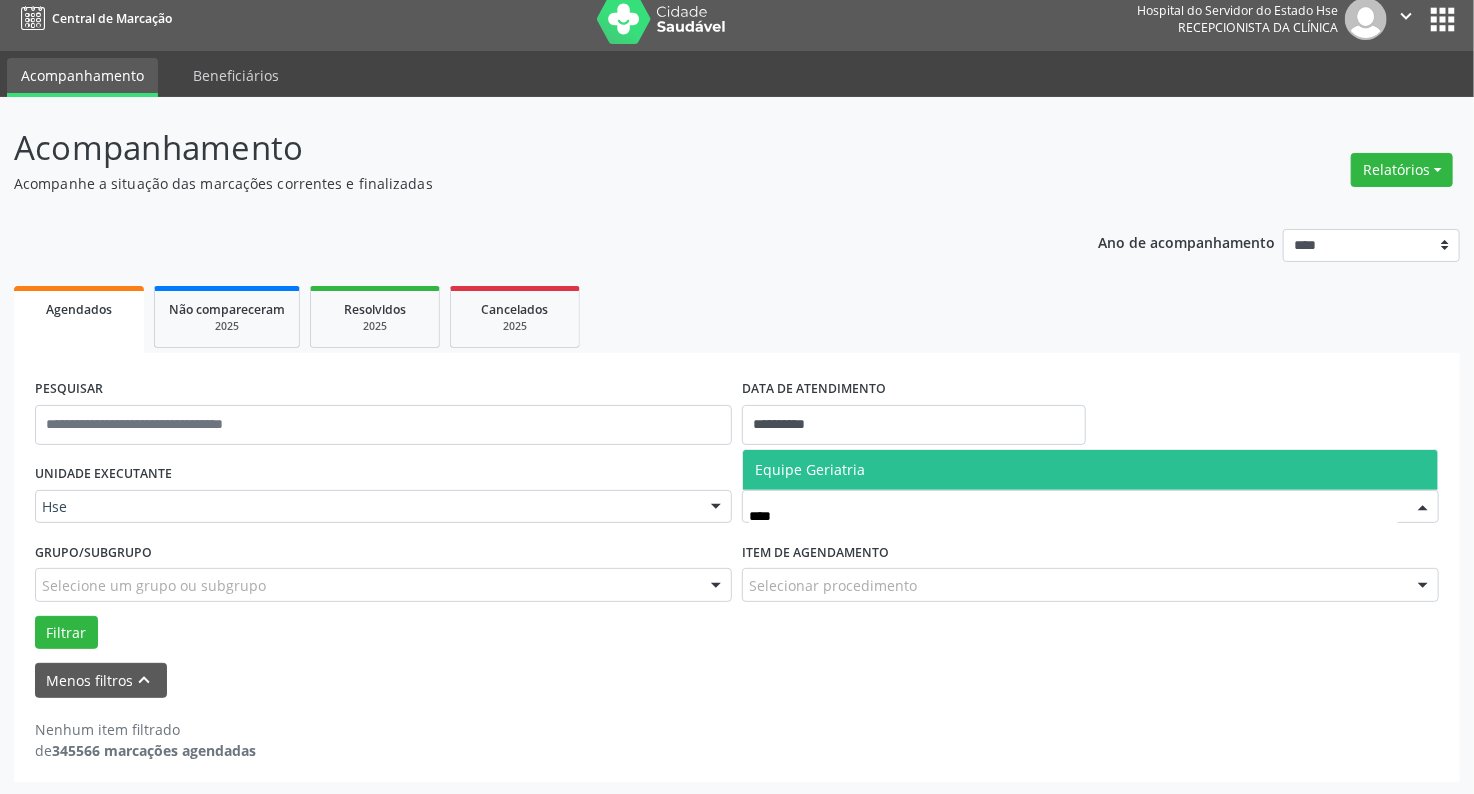 click on "Equipe Geriatria" at bounding box center (810, 469) 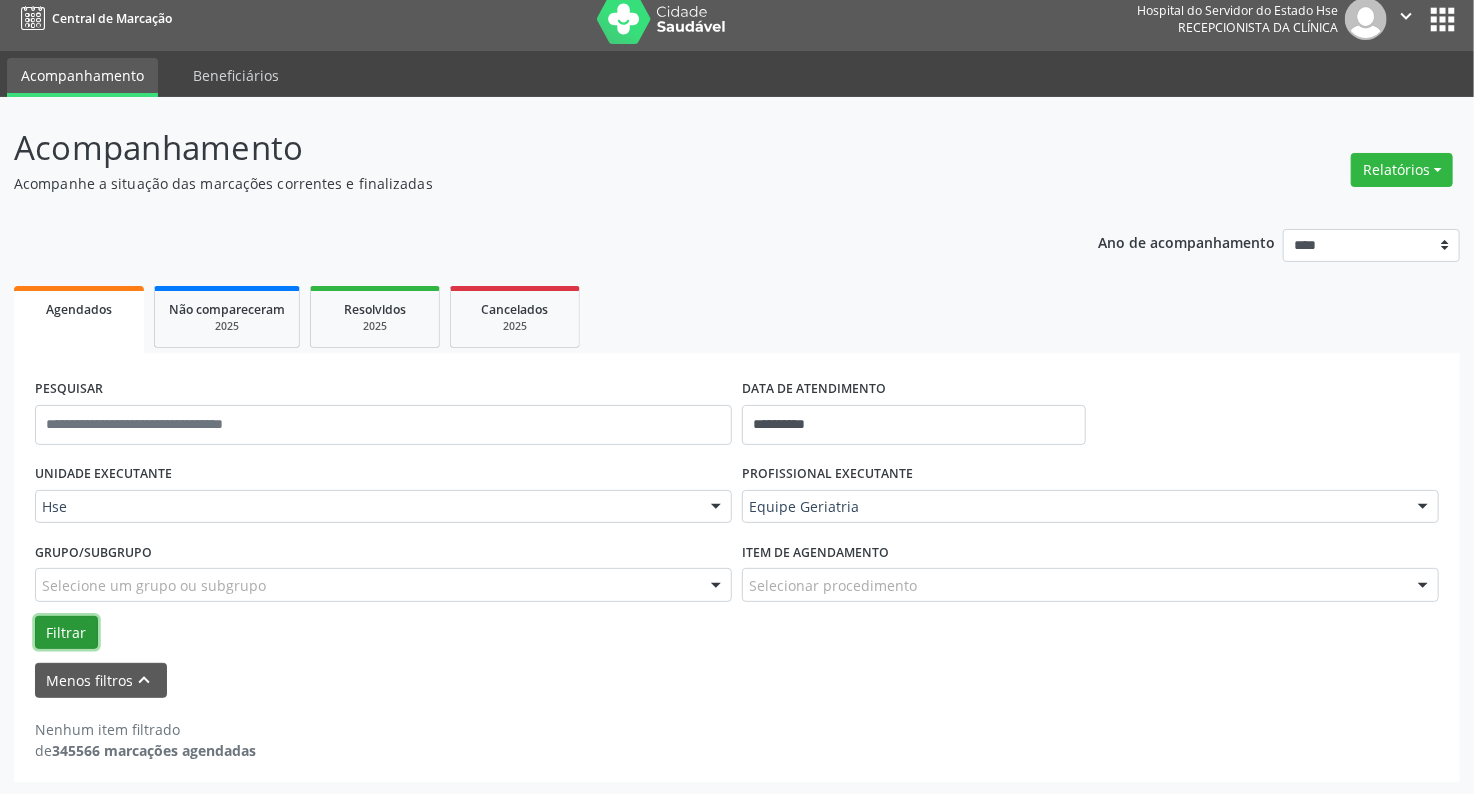 click on "Filtrar" at bounding box center [66, 633] 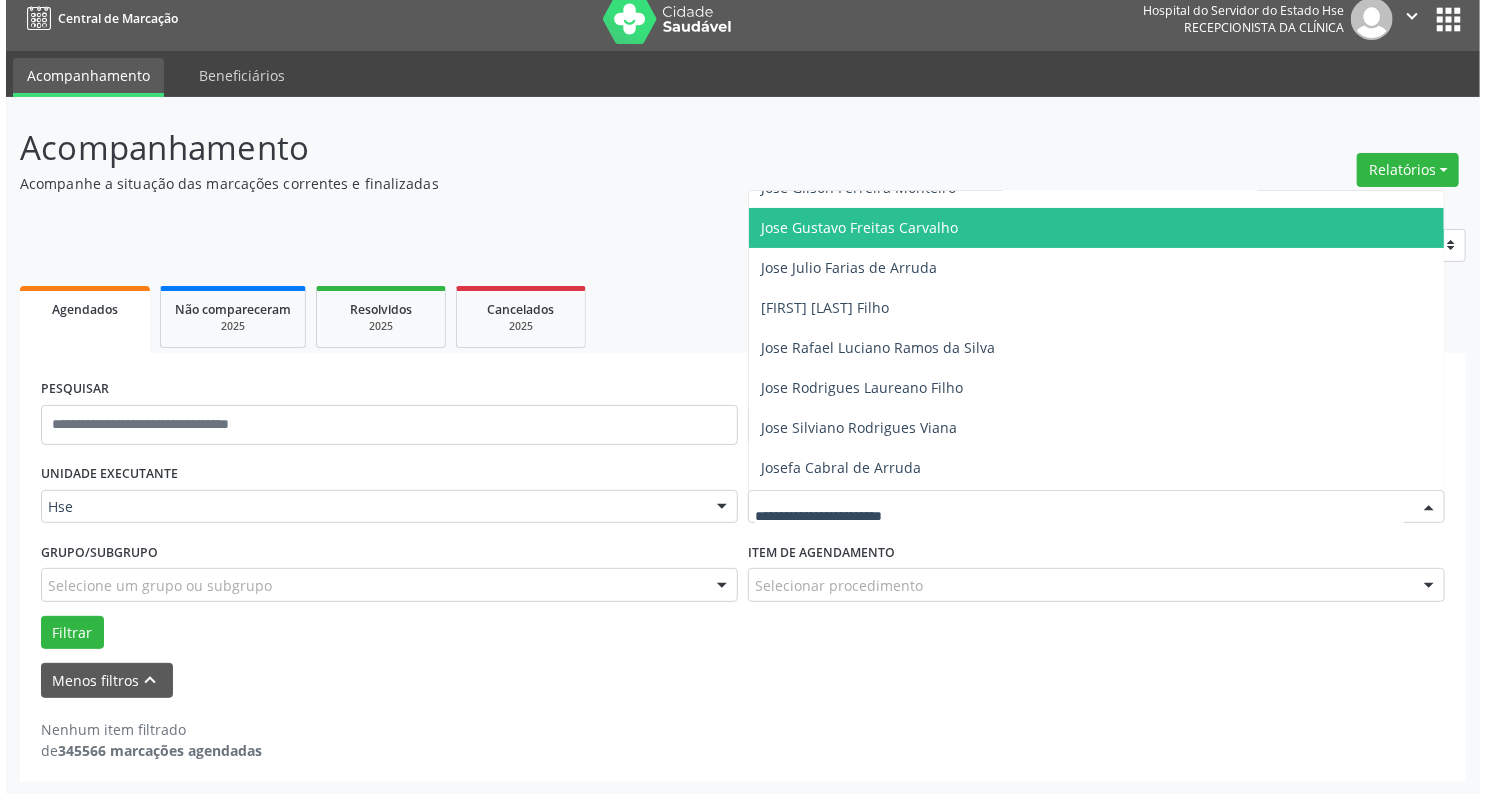 scroll, scrollTop: 7520, scrollLeft: 0, axis: vertical 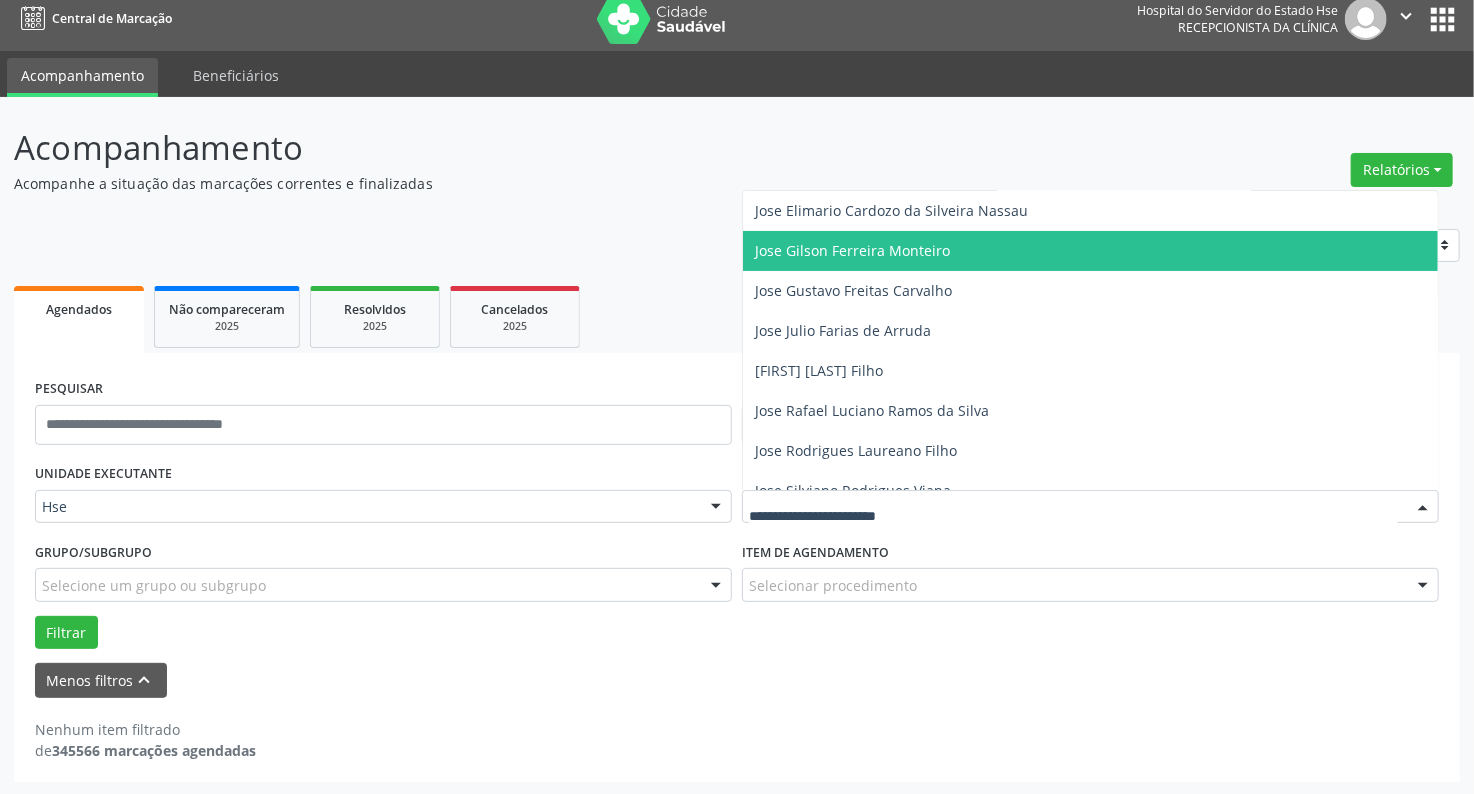 click on "Acompanhamento" at bounding box center (520, 148) 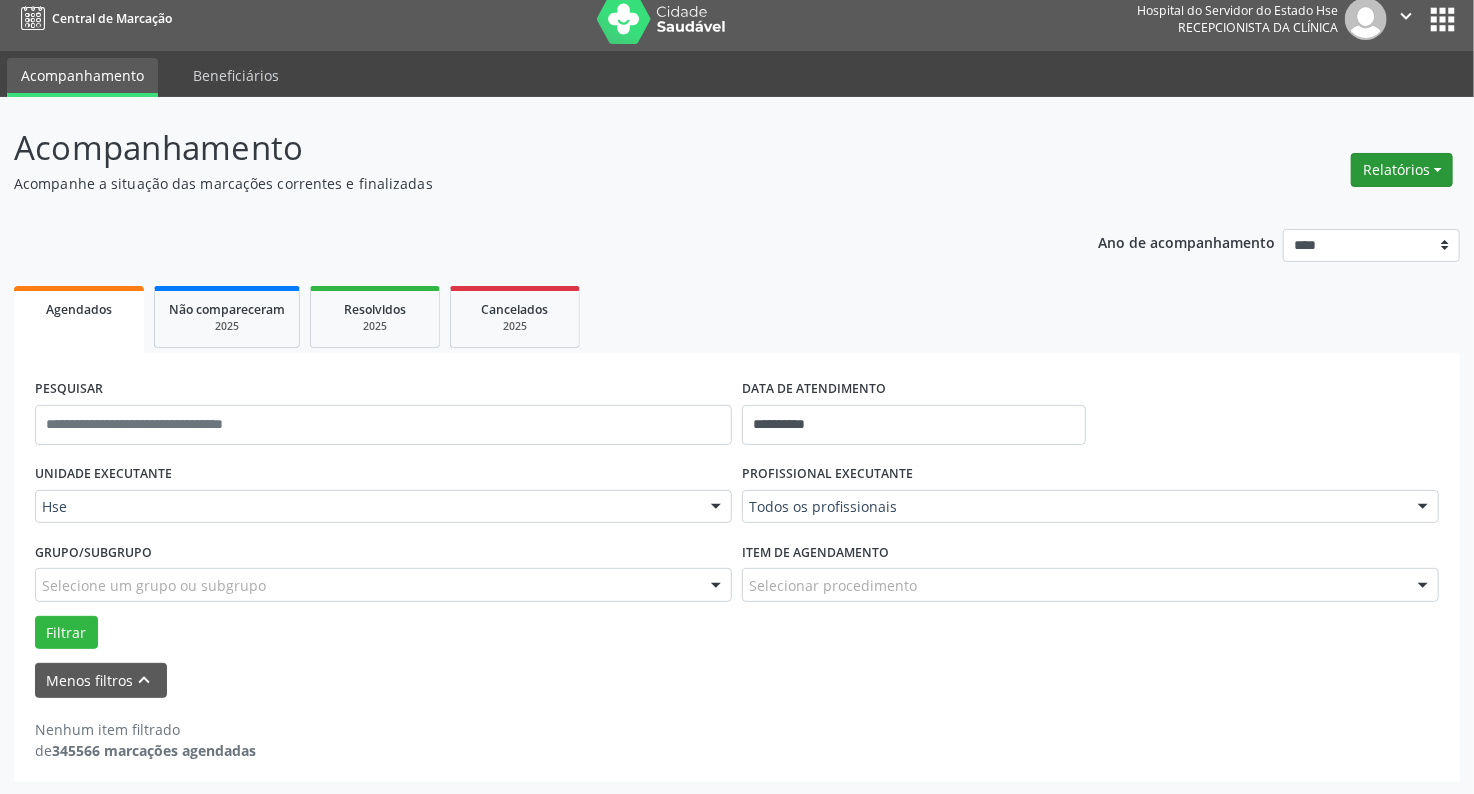 click on "Relatórios" at bounding box center (1402, 170) 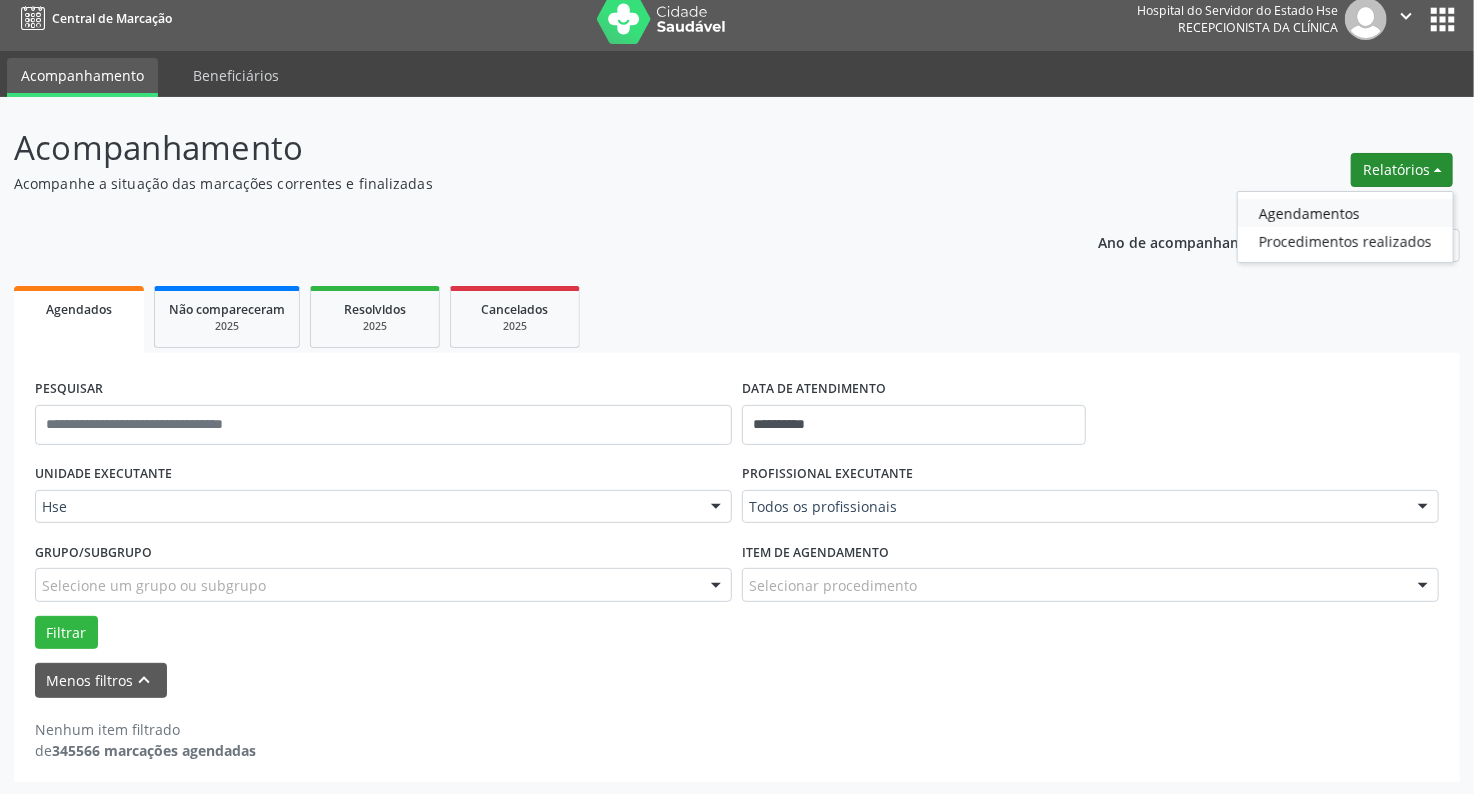 click on "Agendamentos" at bounding box center [1345, 213] 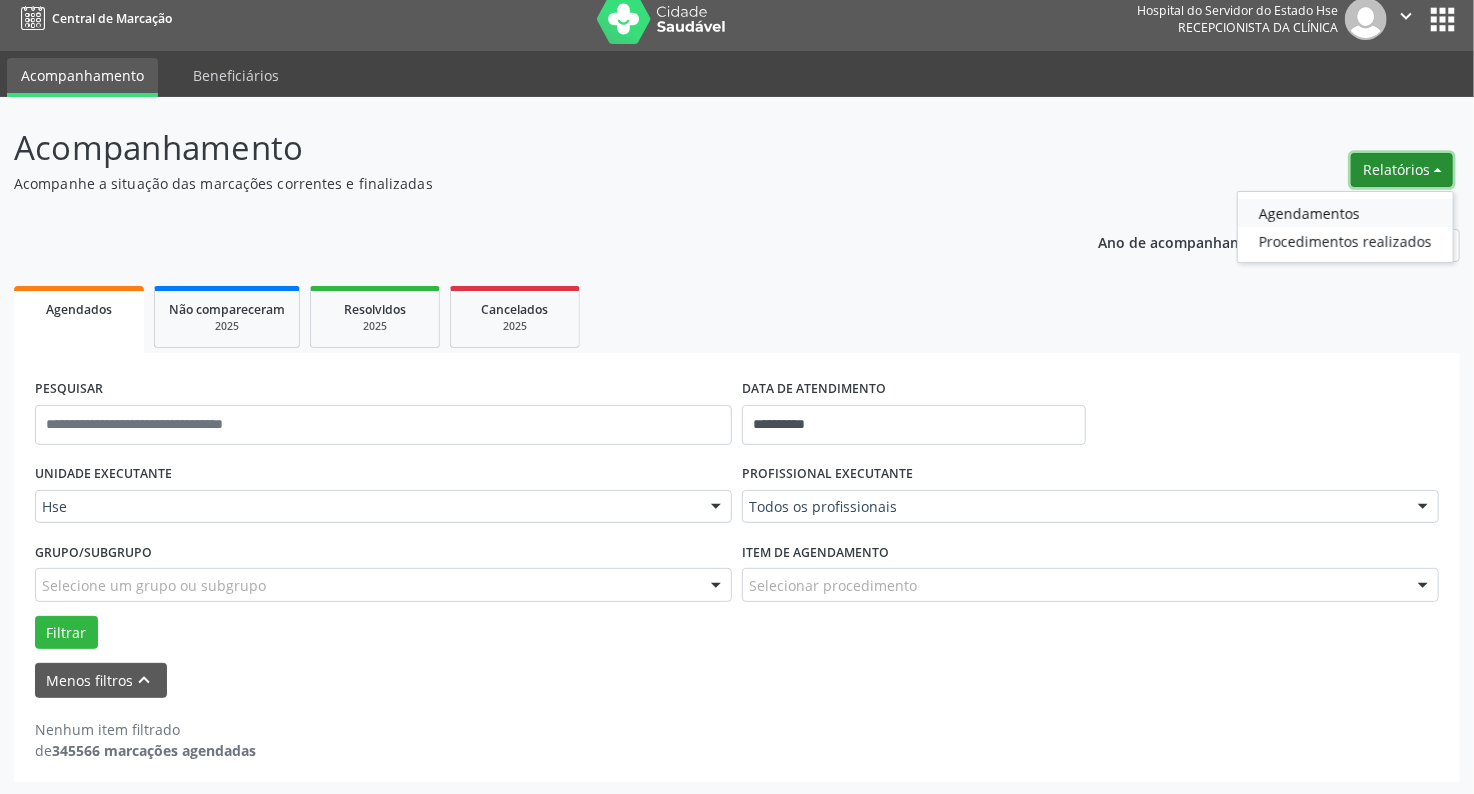 select on "*" 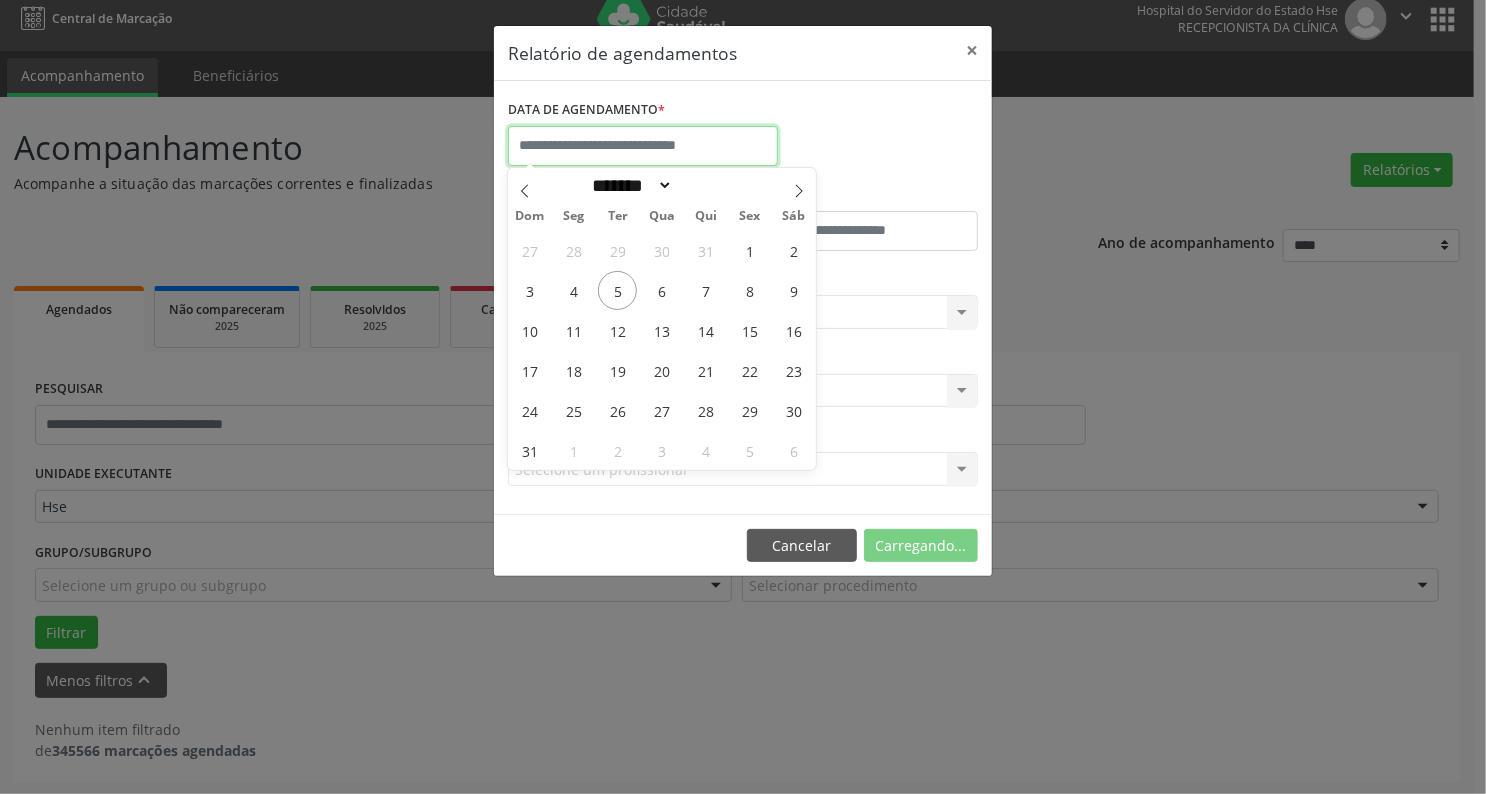 click at bounding box center (643, 146) 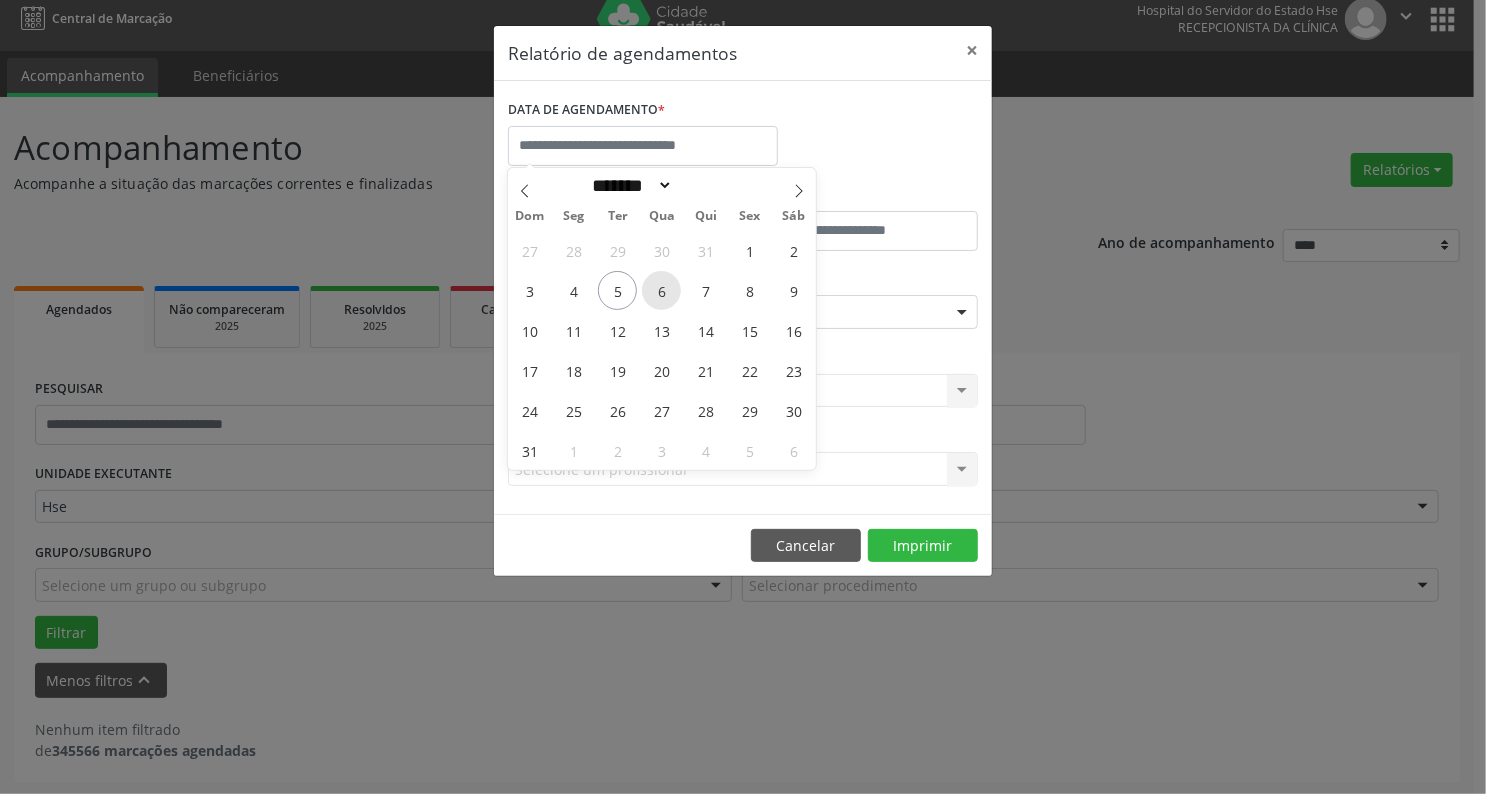 click on "6" at bounding box center (661, 290) 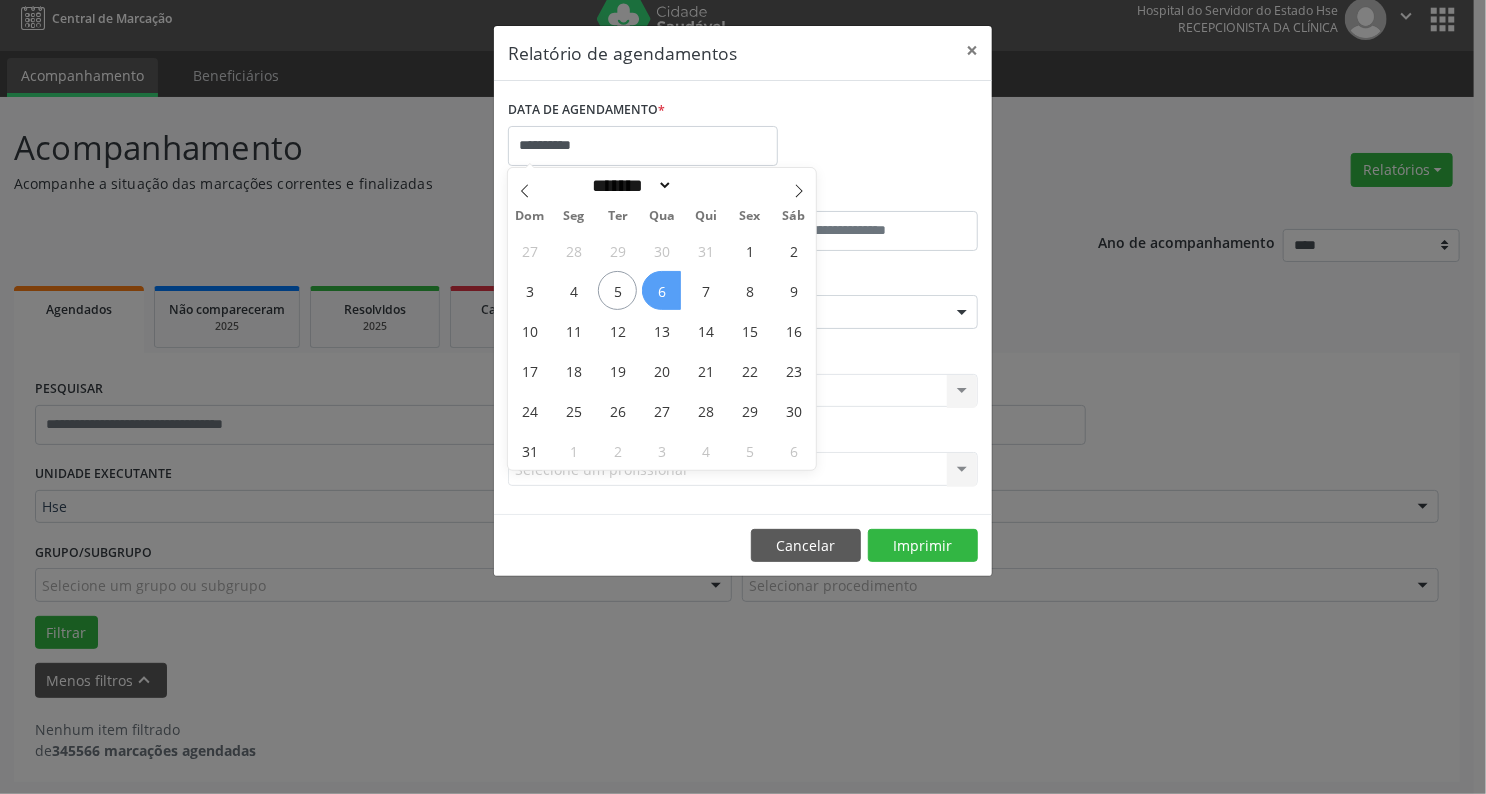 click on "6" at bounding box center (661, 290) 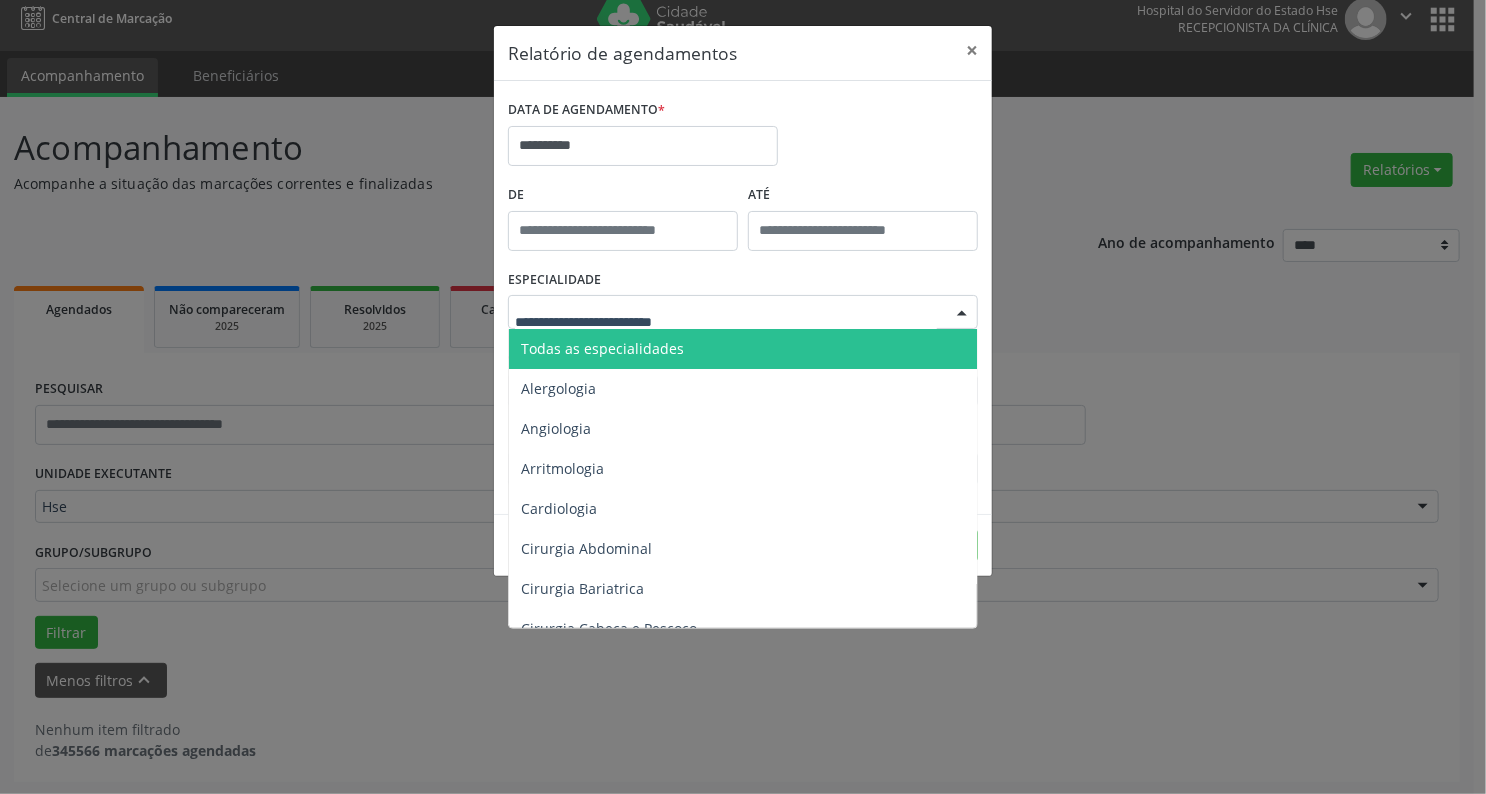 click at bounding box center [726, 322] 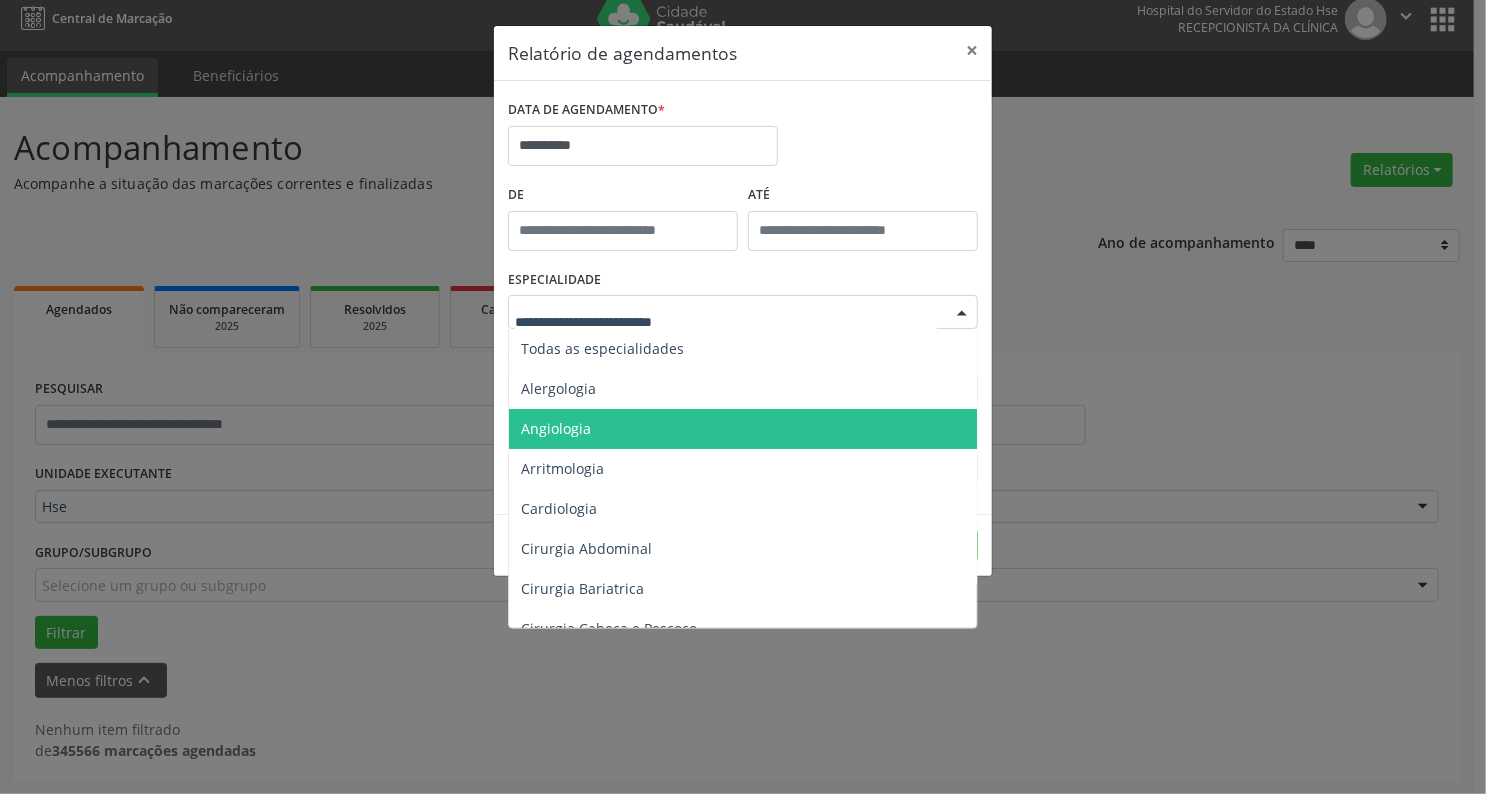click on "Angiologia" at bounding box center [556, 428] 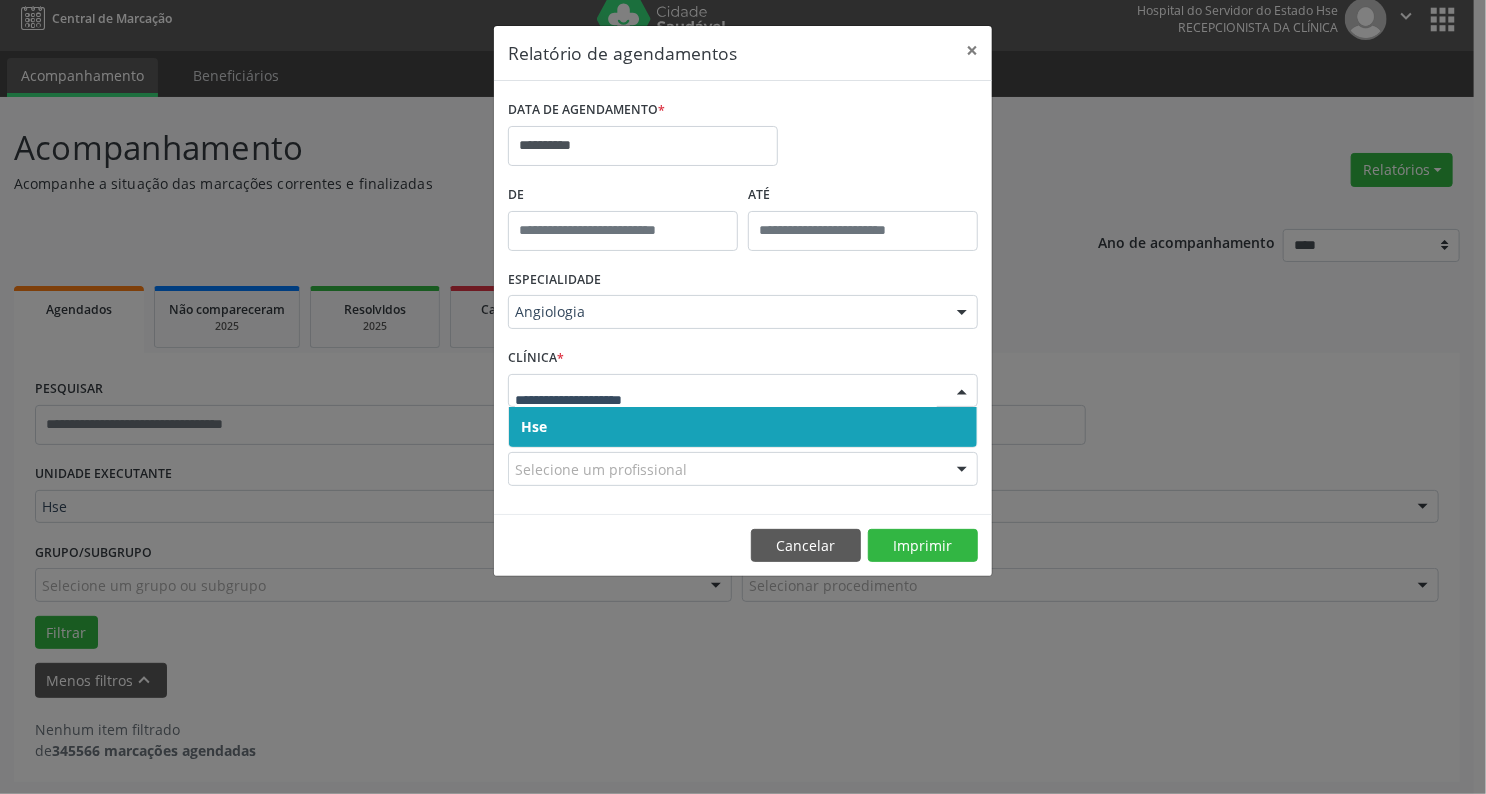 click at bounding box center (743, 391) 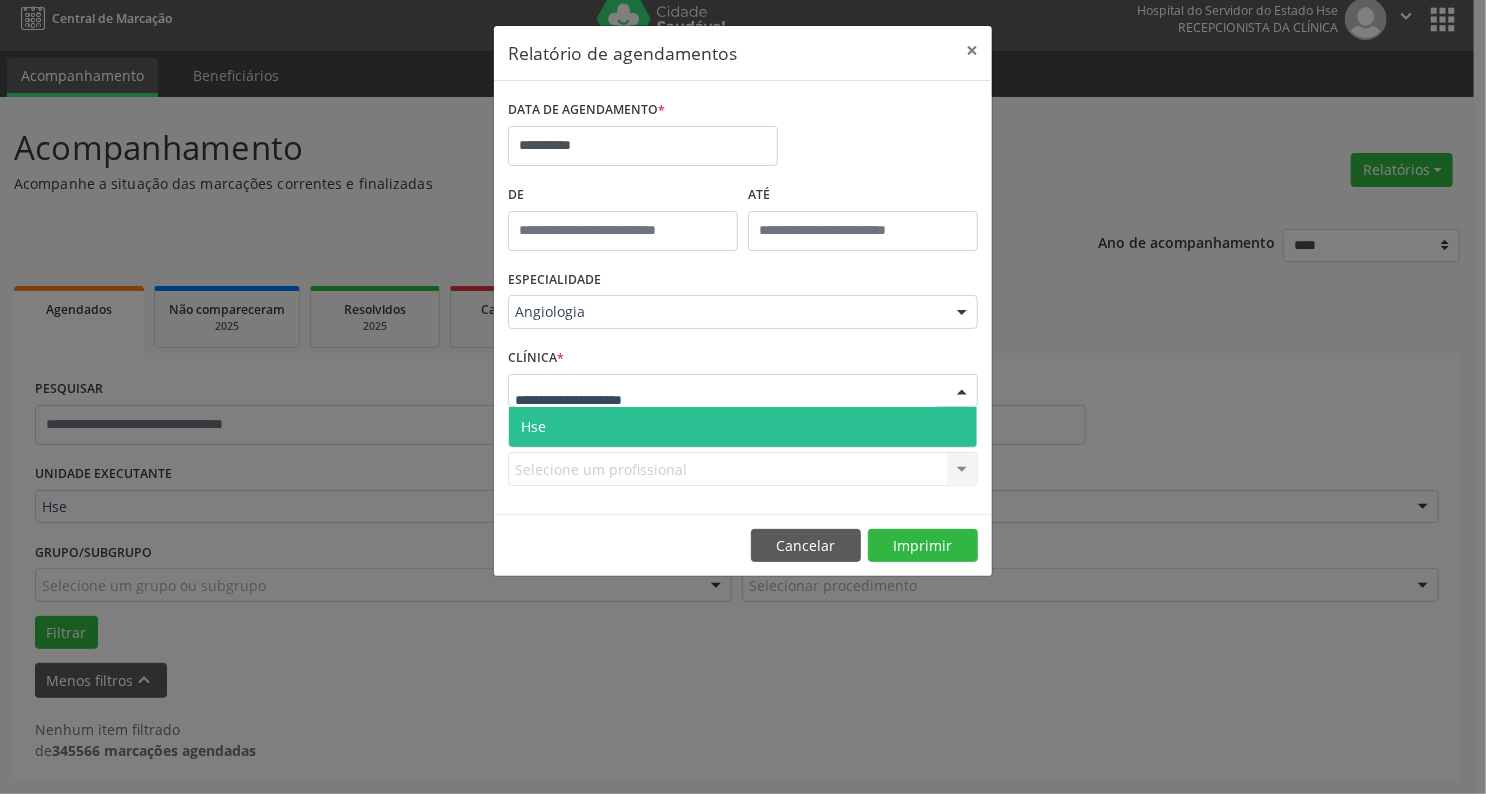 click on "Hse" at bounding box center (743, 427) 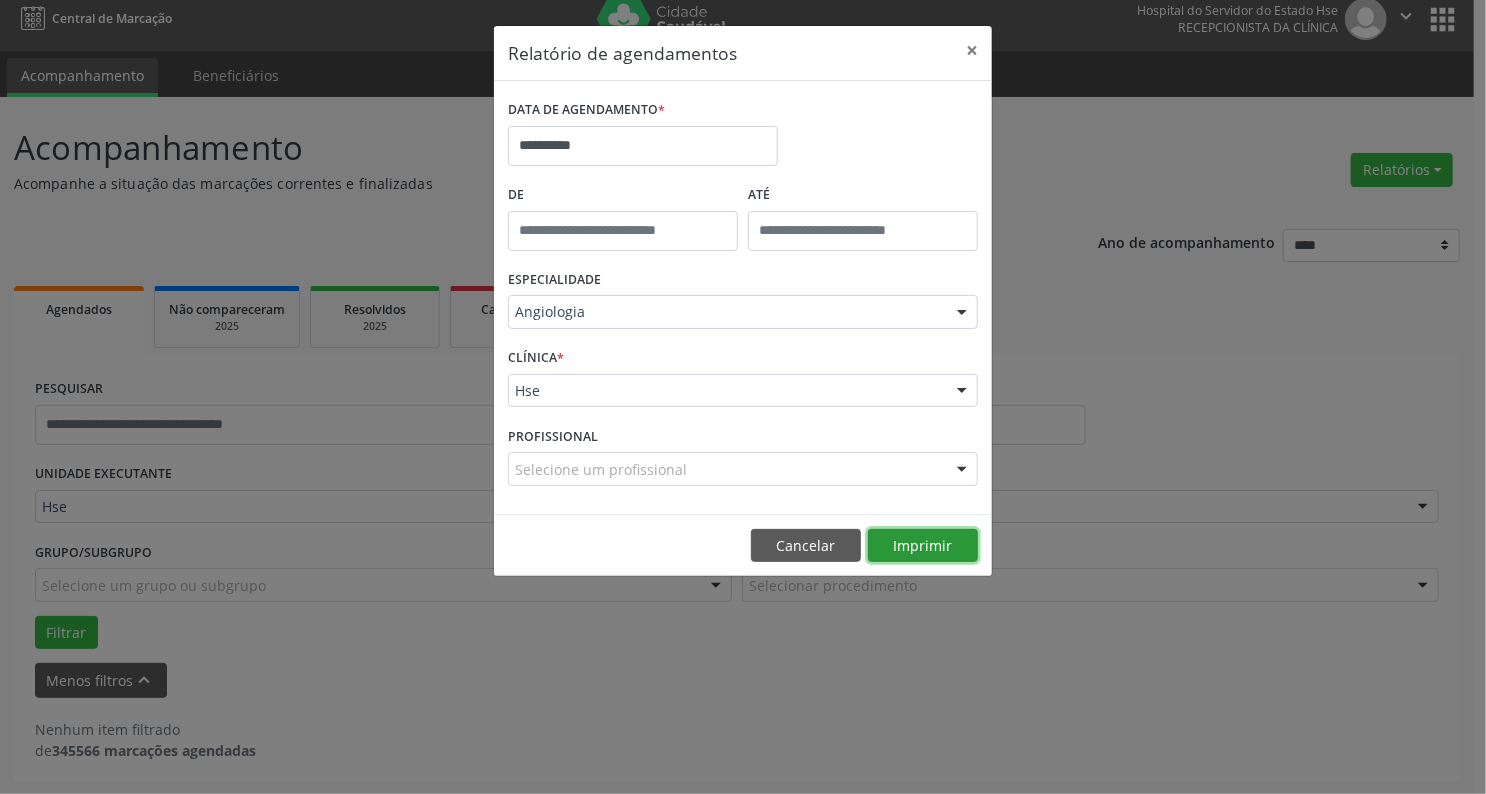 click on "Imprimir" at bounding box center (923, 546) 